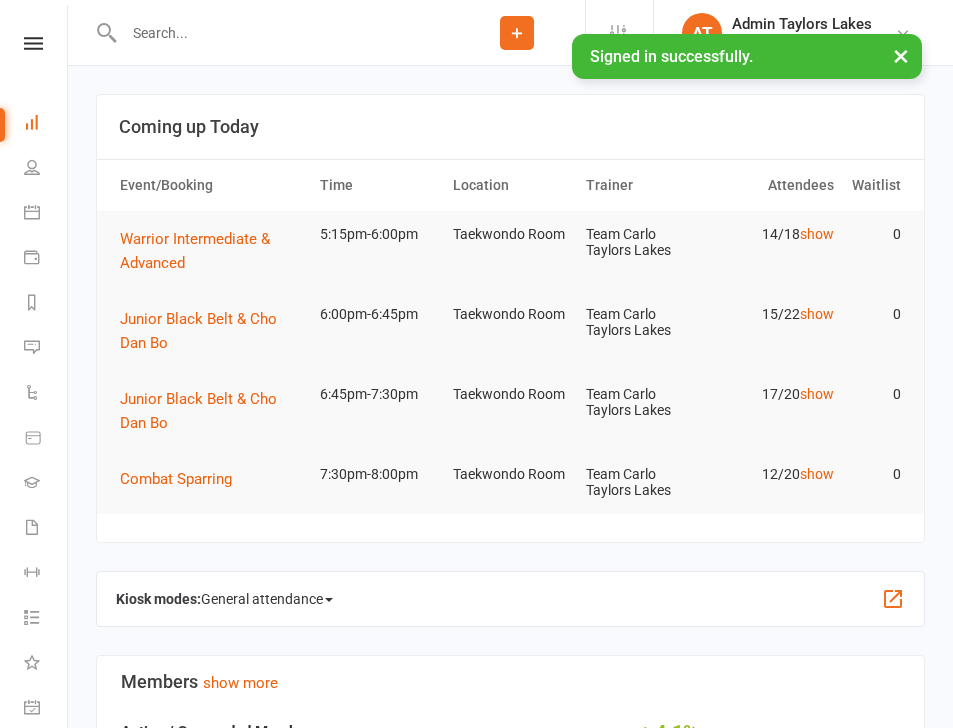 scroll, scrollTop: 0, scrollLeft: 0, axis: both 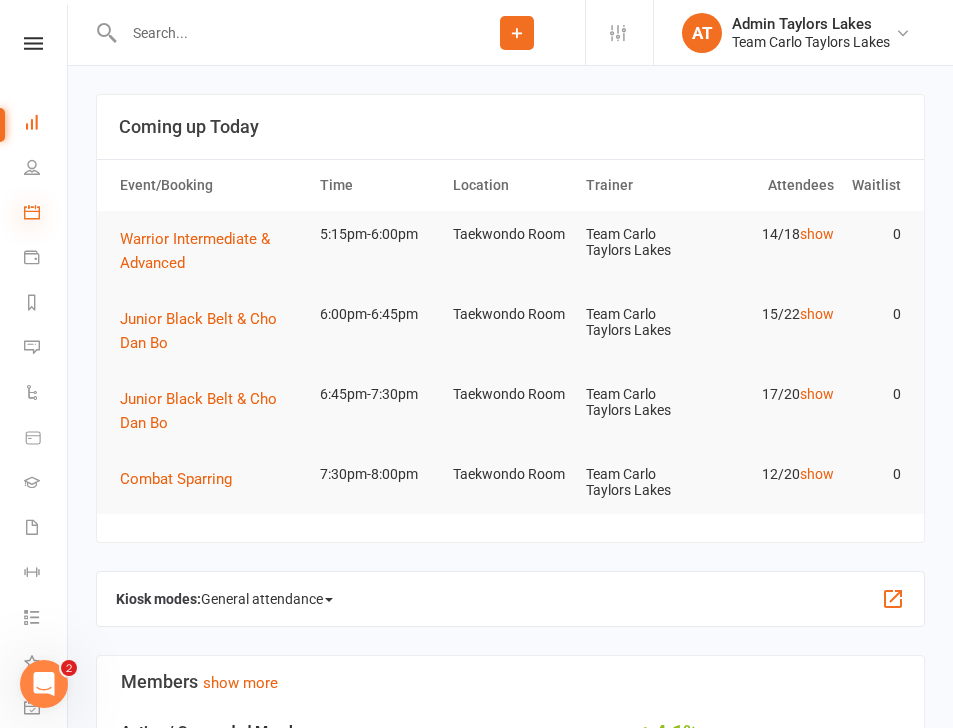 click at bounding box center (32, 212) 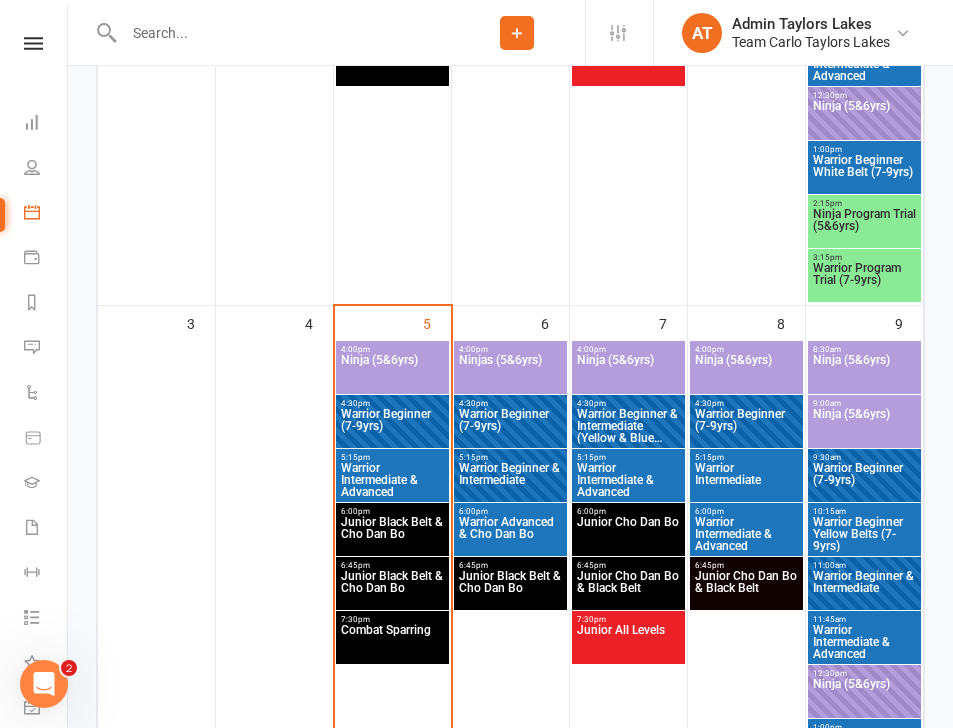 scroll, scrollTop: 737, scrollLeft: 0, axis: vertical 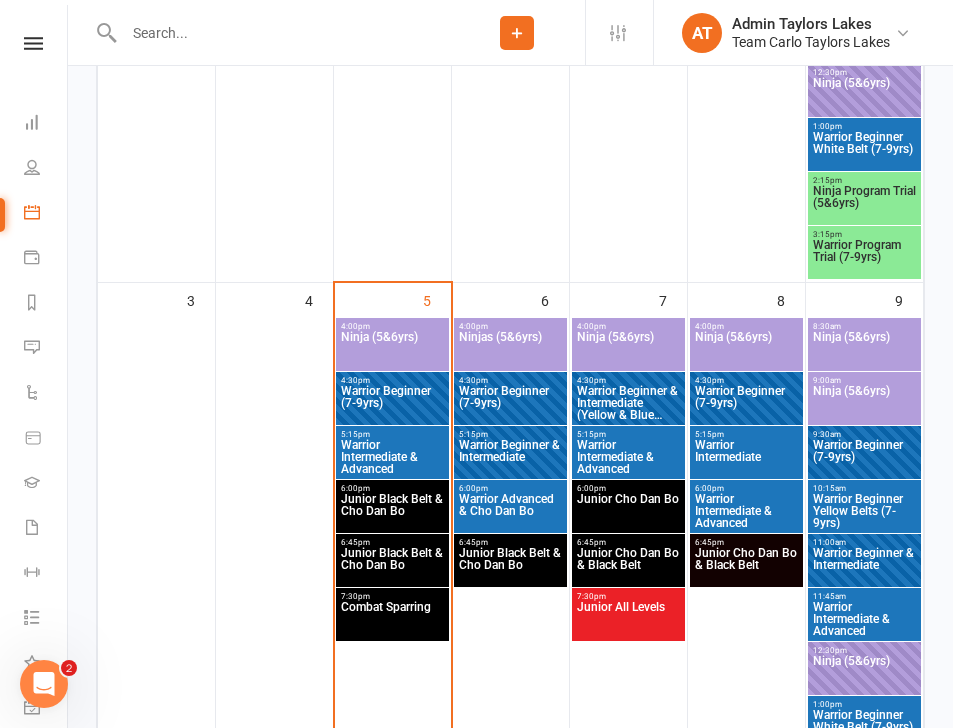 click on "Ninja (5&6yrs)" at bounding box center [392, 349] 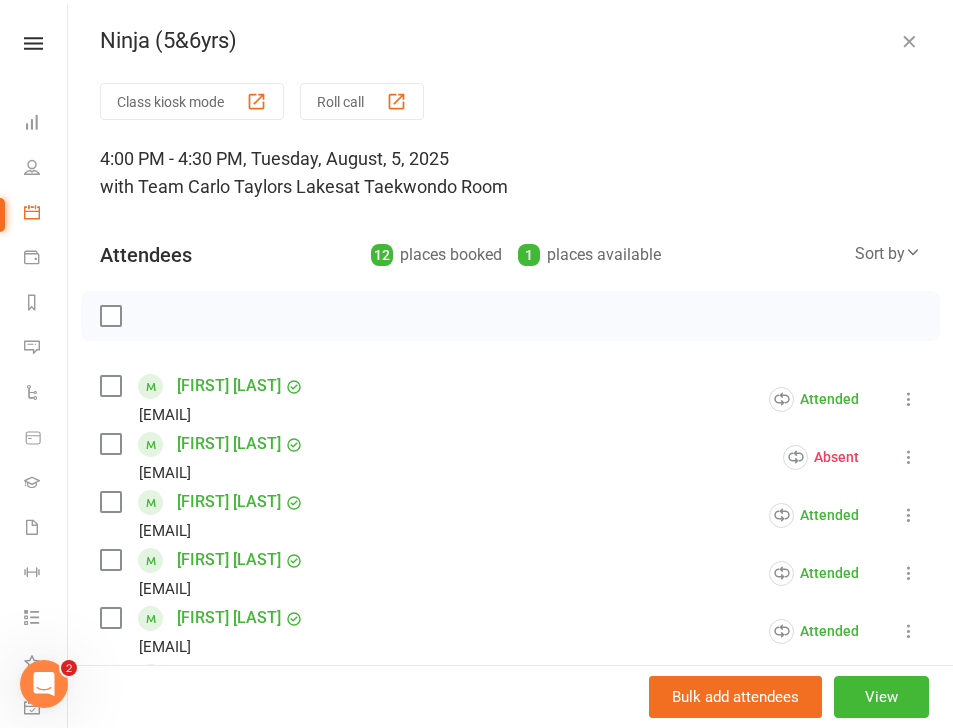 click at bounding box center (909, 41) 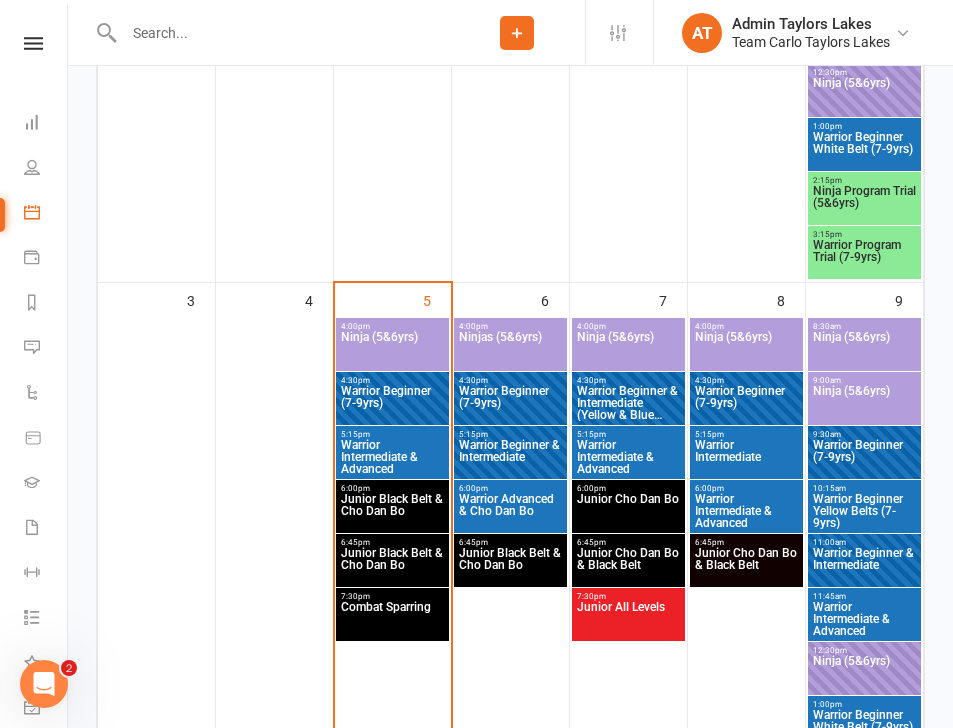 click on "Ninja (5&6yrs)" at bounding box center [392, 349] 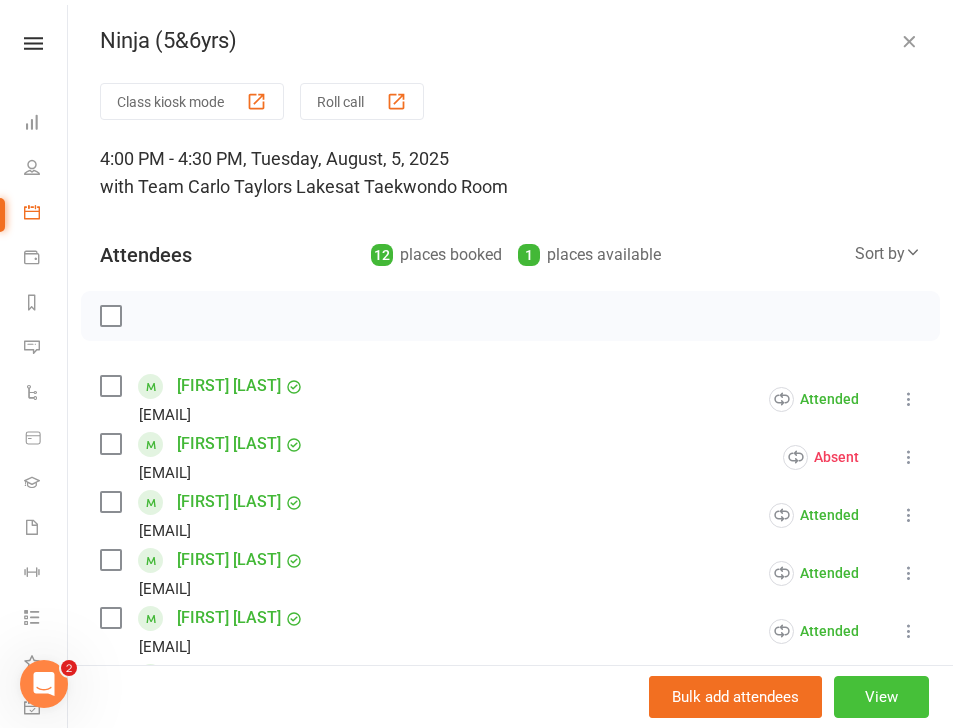 click on "View" at bounding box center [881, 697] 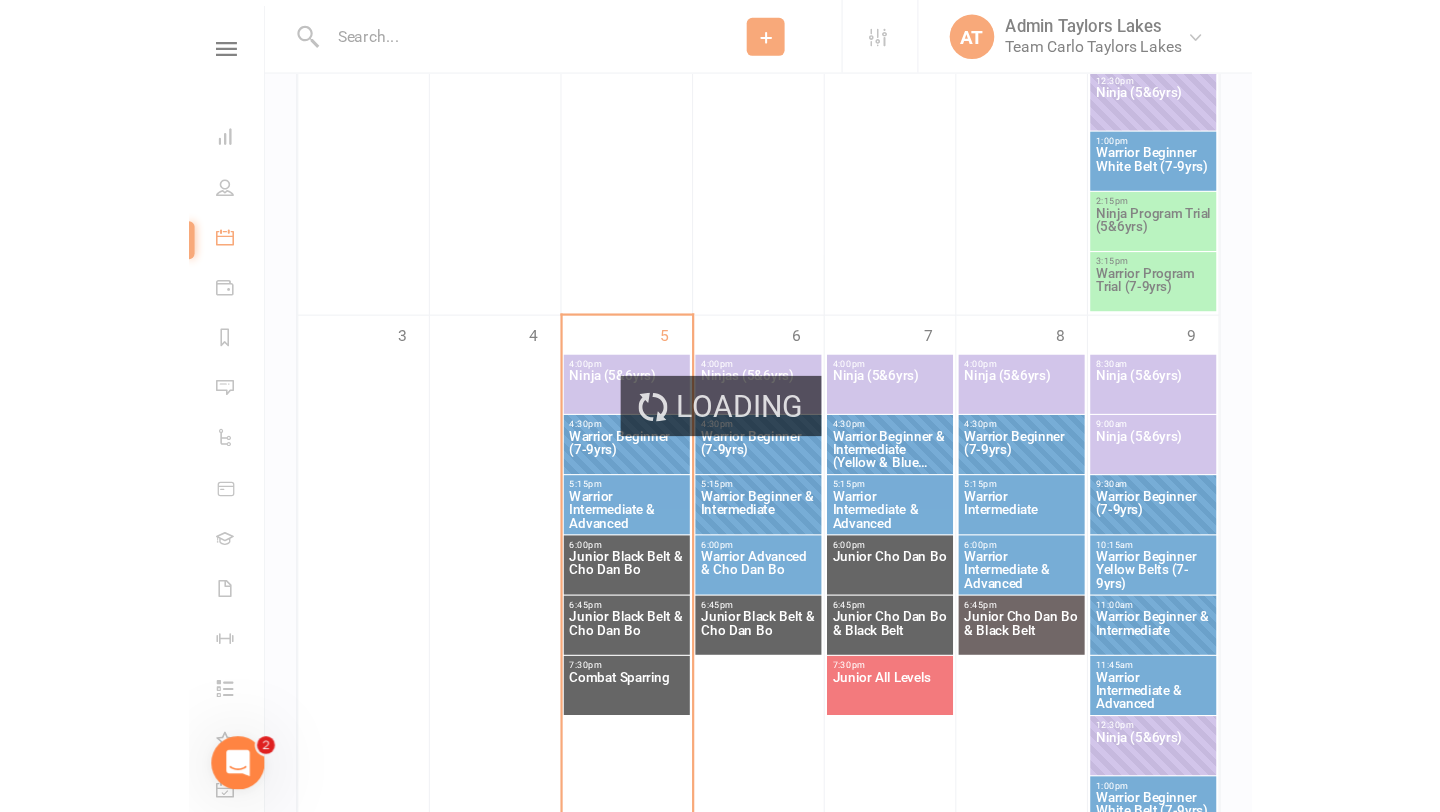scroll, scrollTop: 0, scrollLeft: 0, axis: both 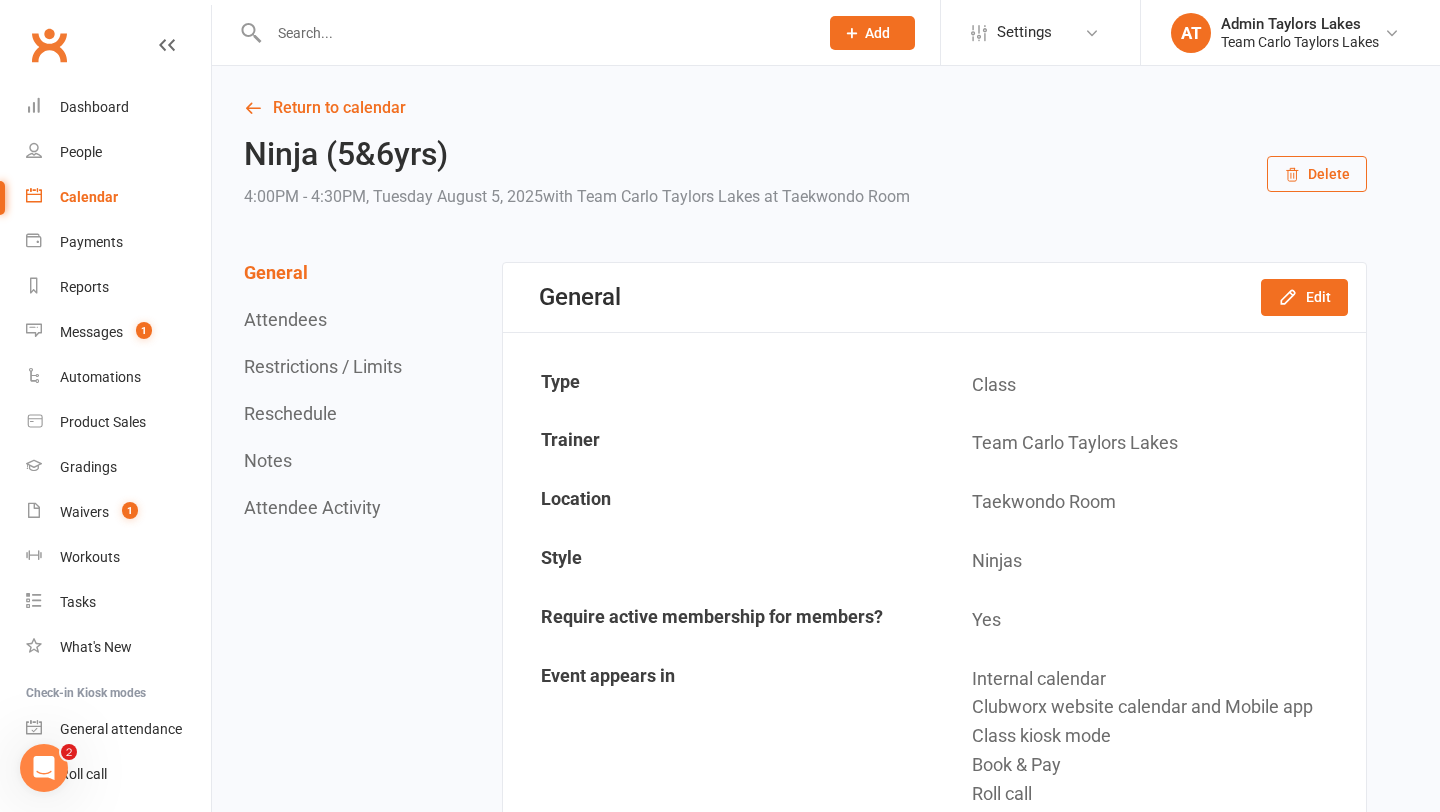 click on "Restrictions / Limits" at bounding box center (323, 366) 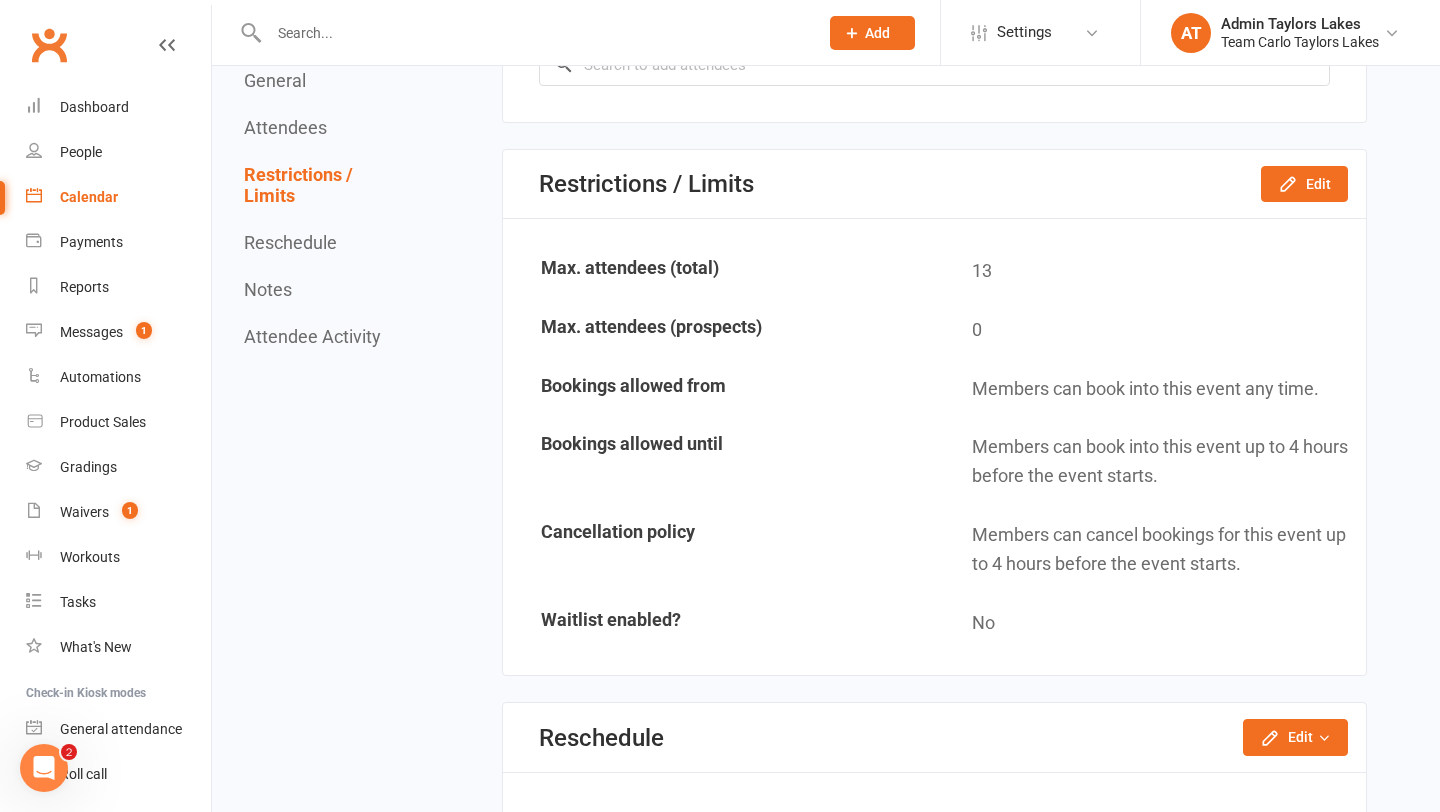 scroll, scrollTop: 1909, scrollLeft: 0, axis: vertical 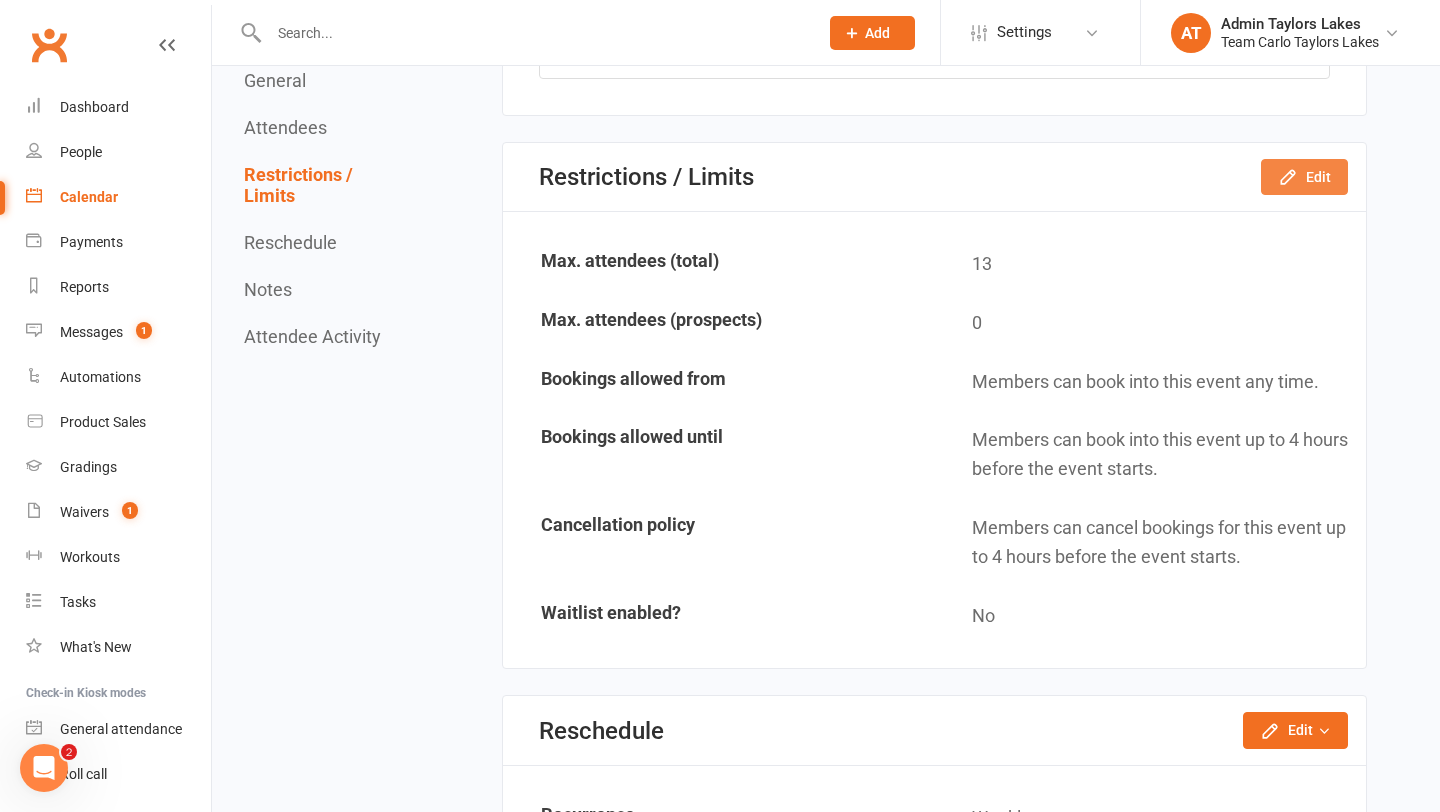 click on "Edit" 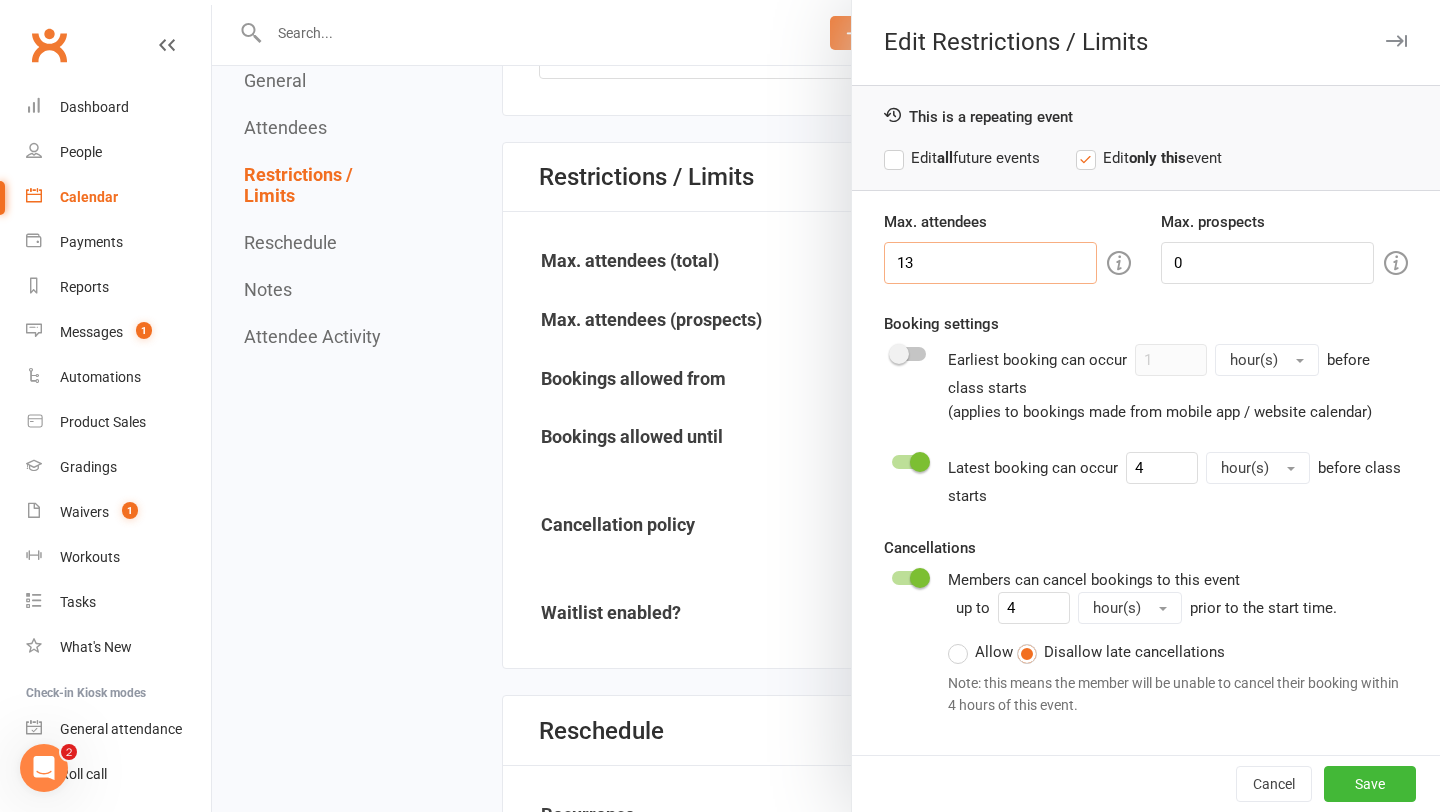 click on "13" at bounding box center [990, 263] 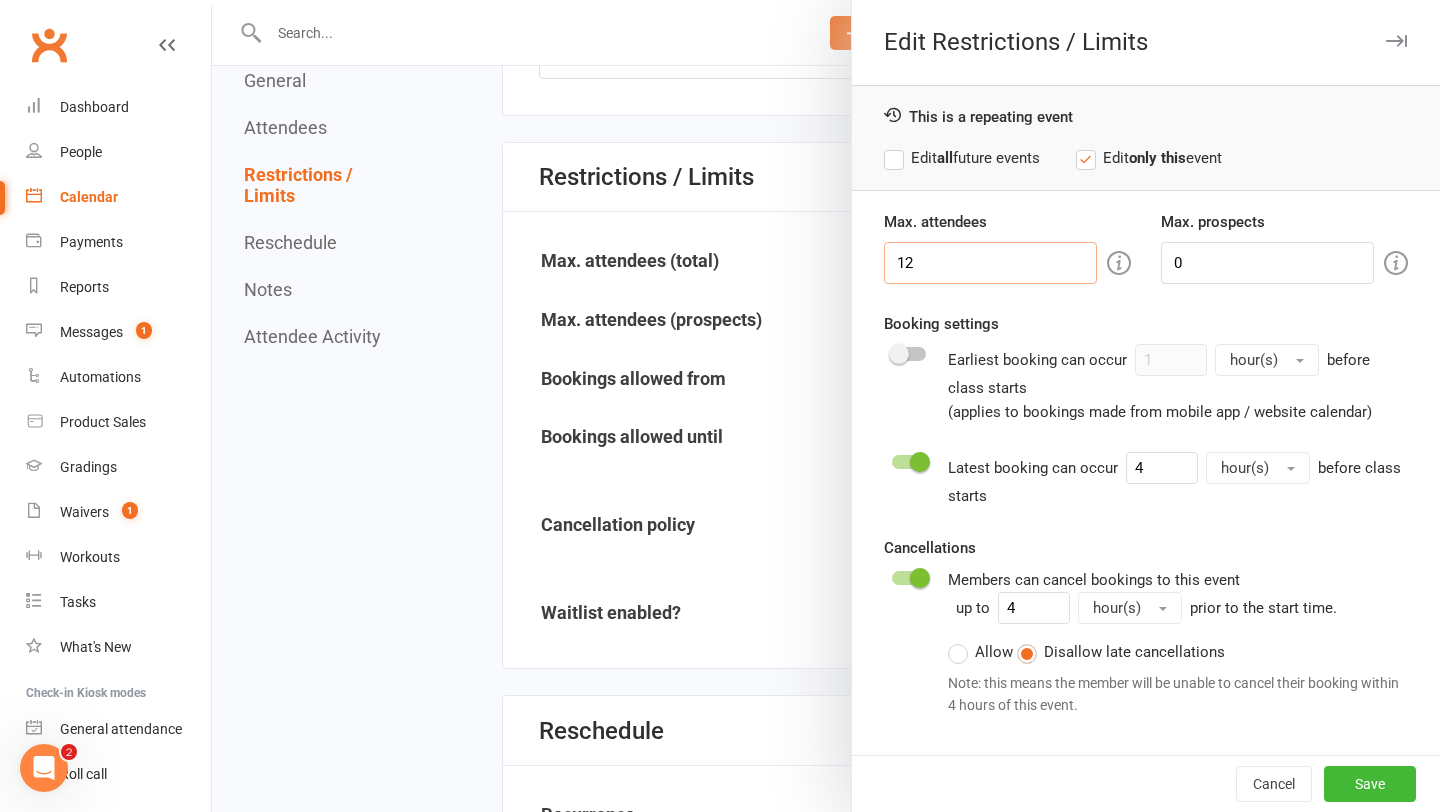 type on "12" 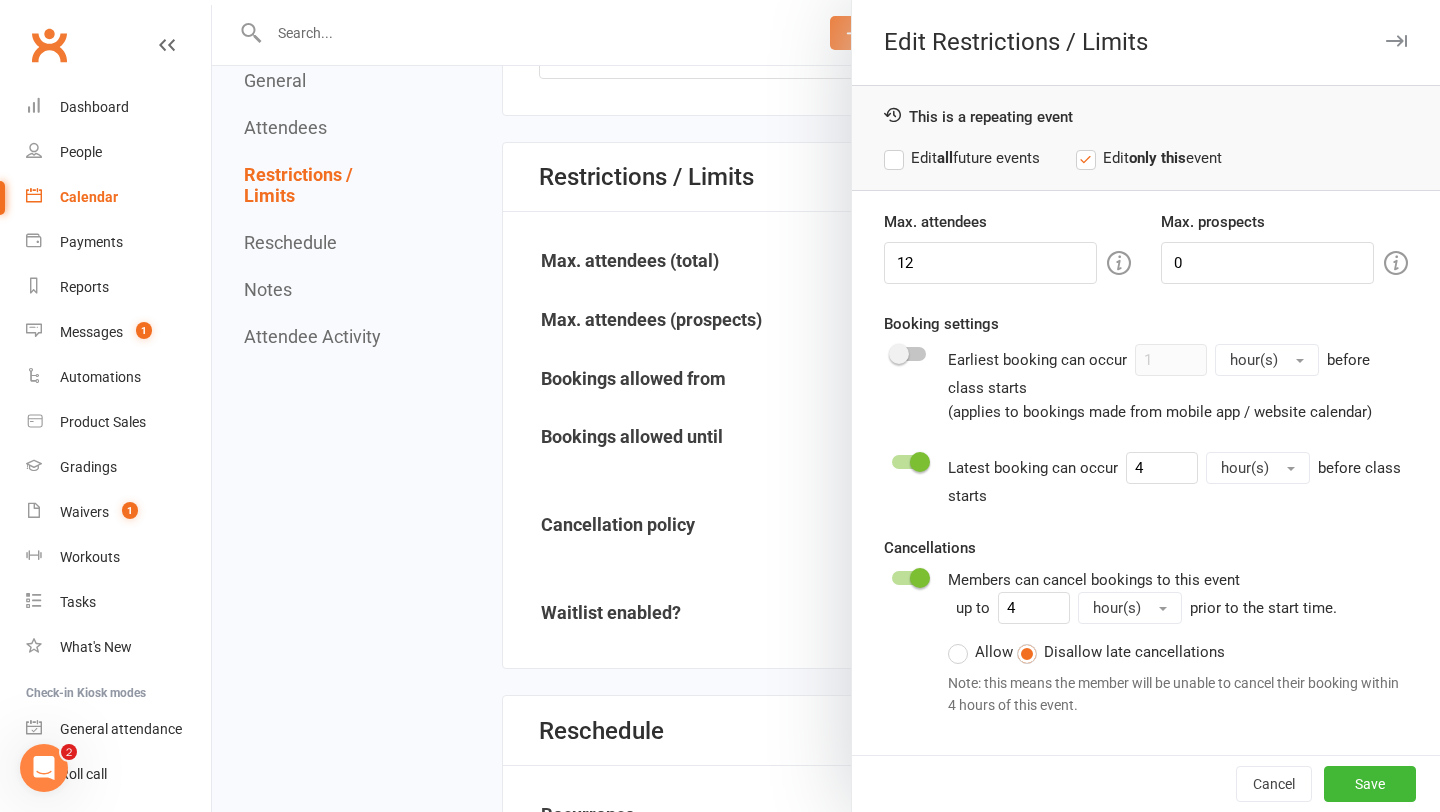 click on "Edit  all  future events" at bounding box center (962, 158) 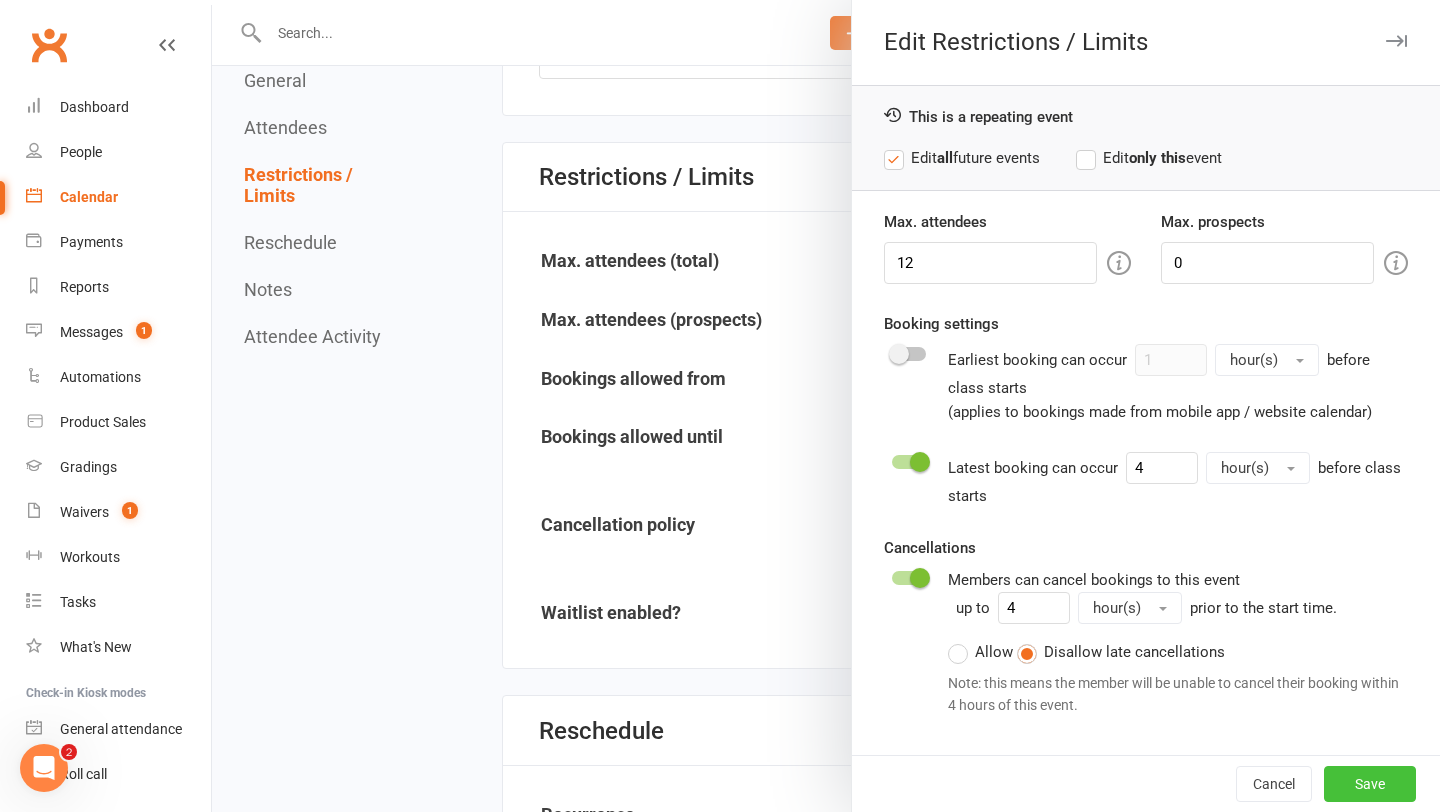 click on "Save" at bounding box center (1370, 784) 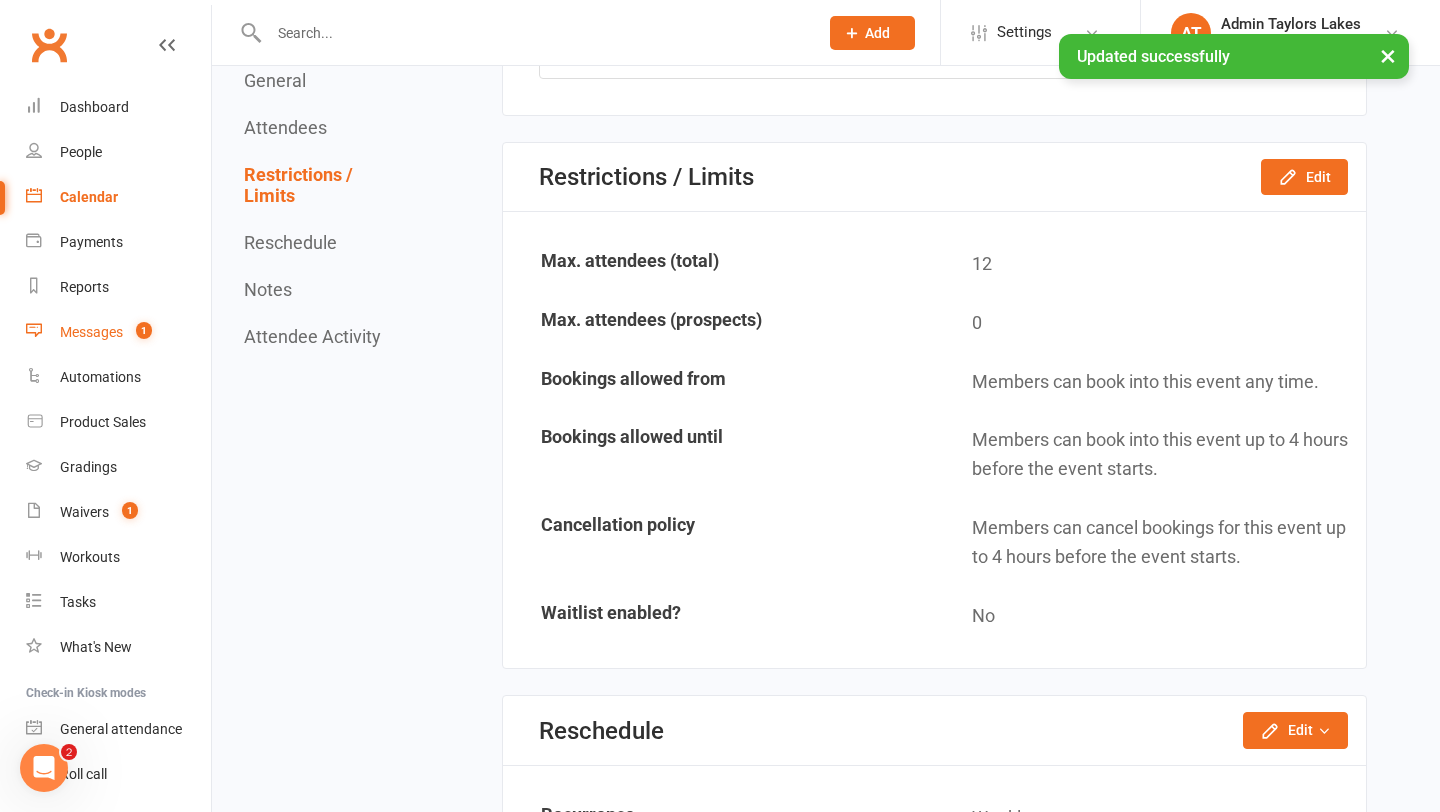 click on "Messages" at bounding box center [91, 332] 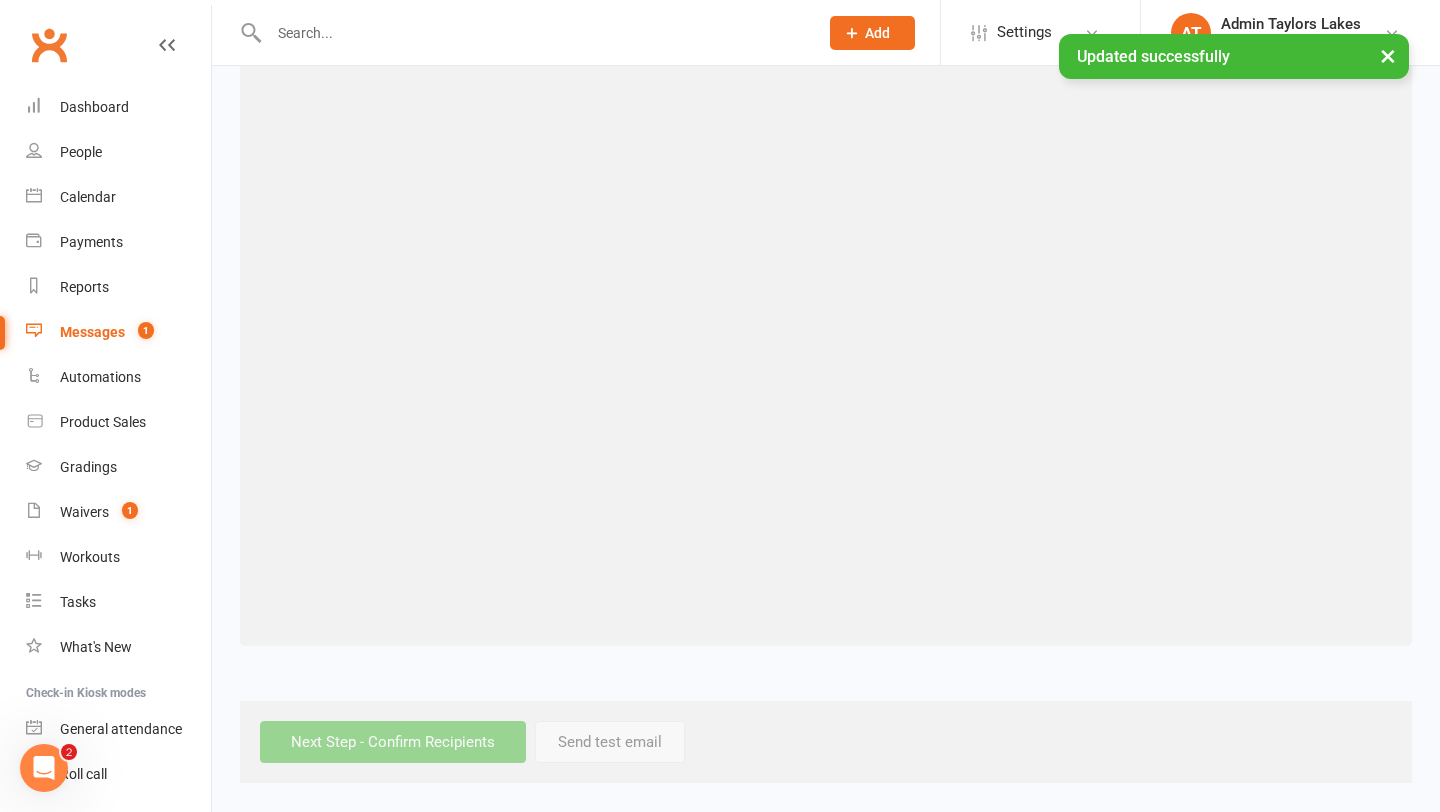 scroll, scrollTop: 0, scrollLeft: 0, axis: both 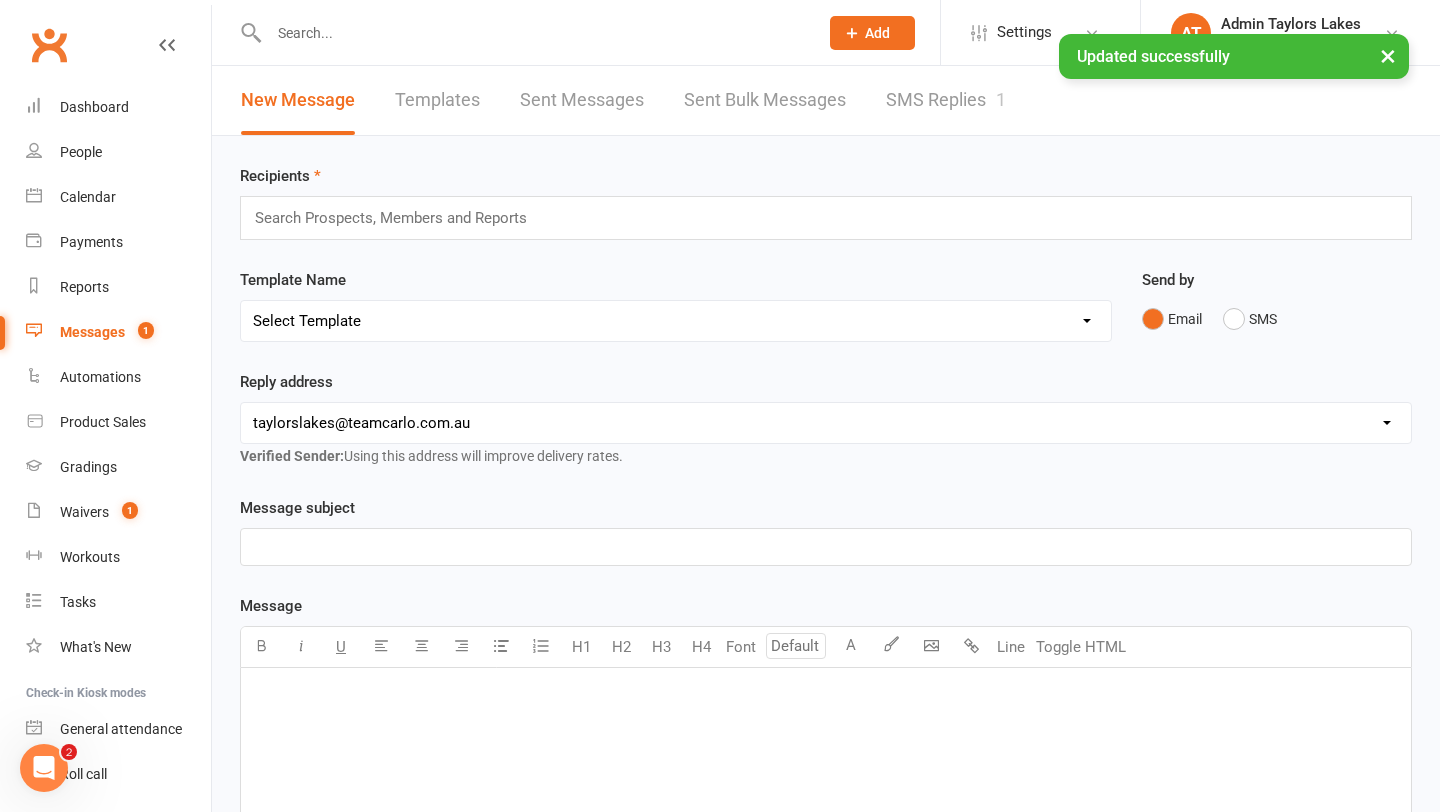 click on "SMS Replies  1" at bounding box center [946, 100] 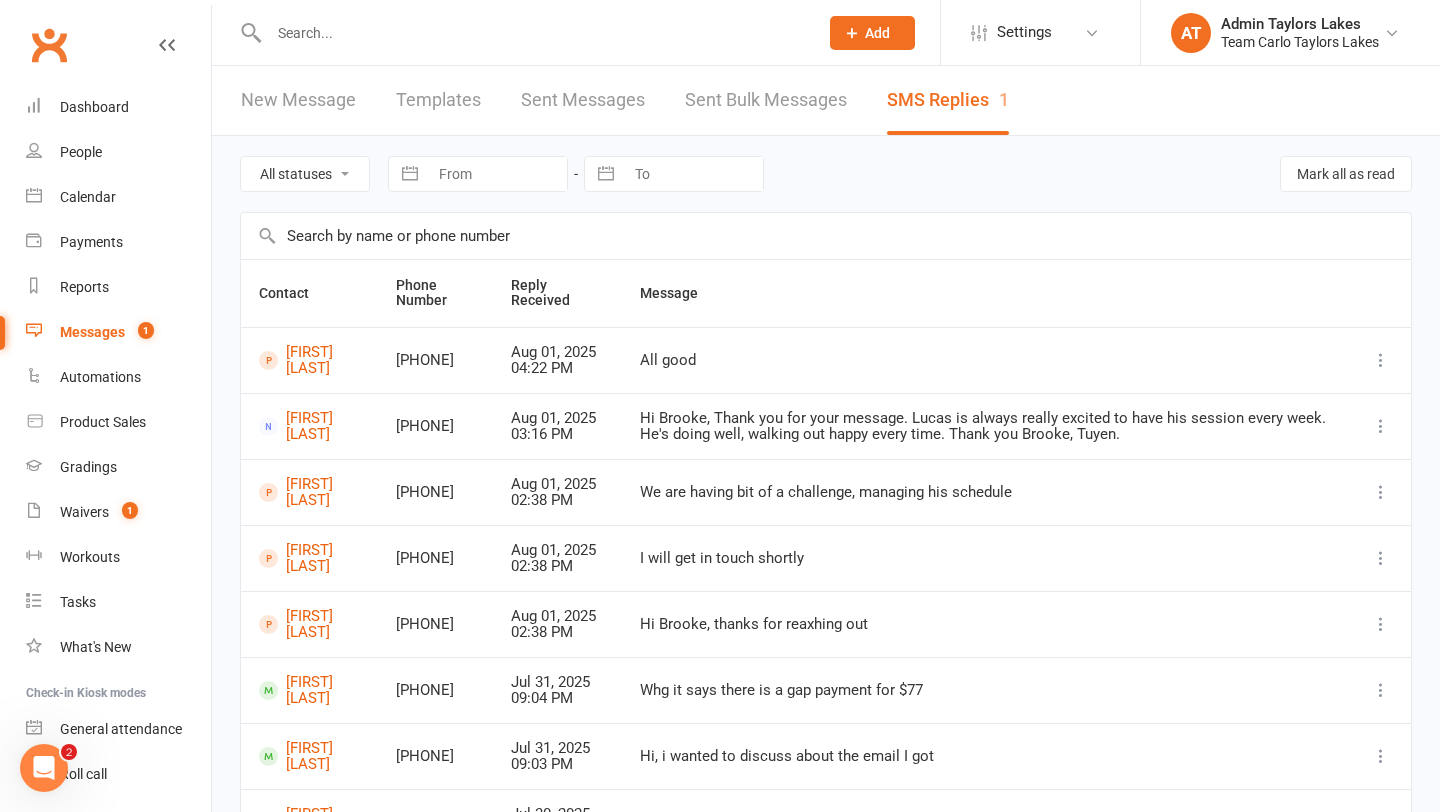 click on "All statuses Read only Unread only" at bounding box center (305, 174) 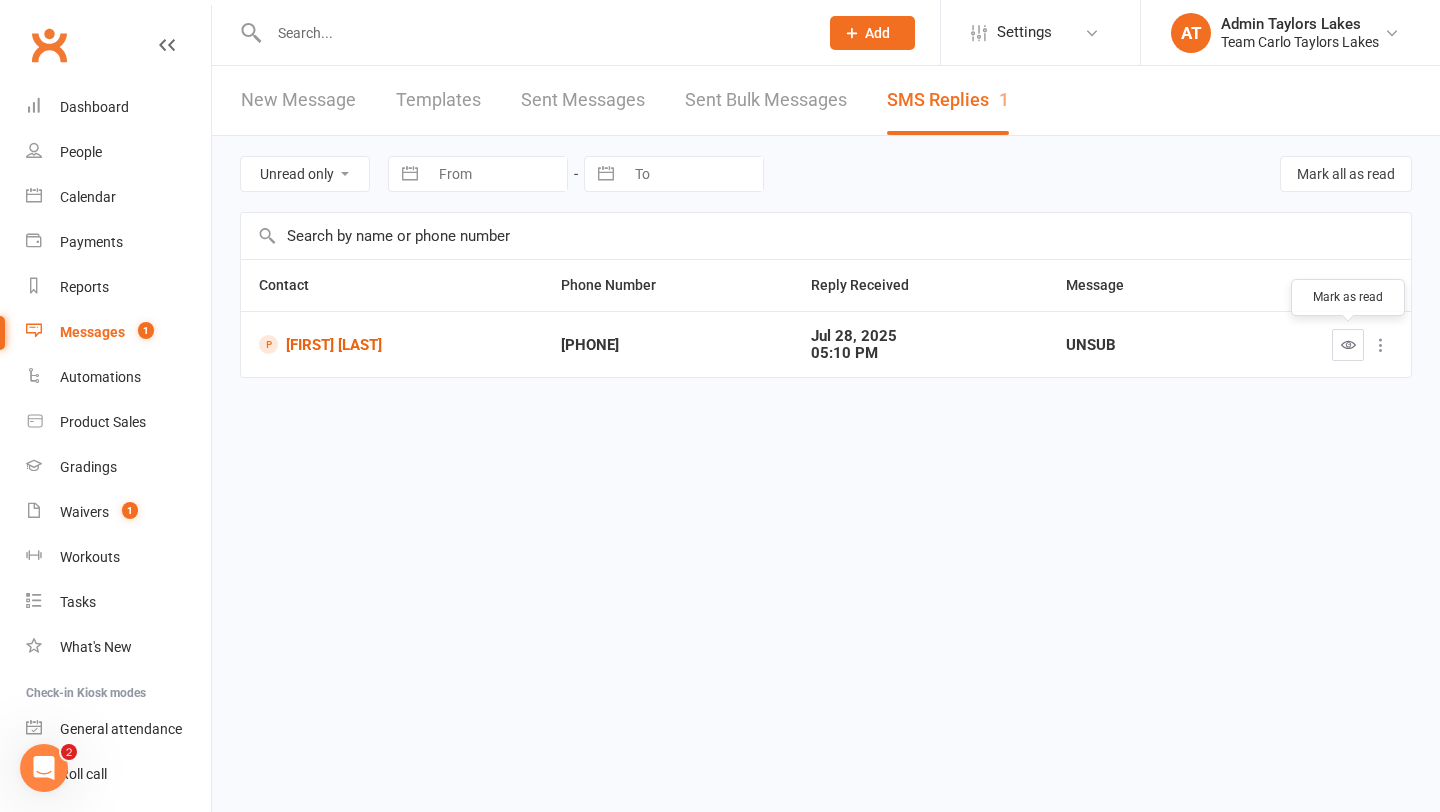 click at bounding box center (1348, 345) 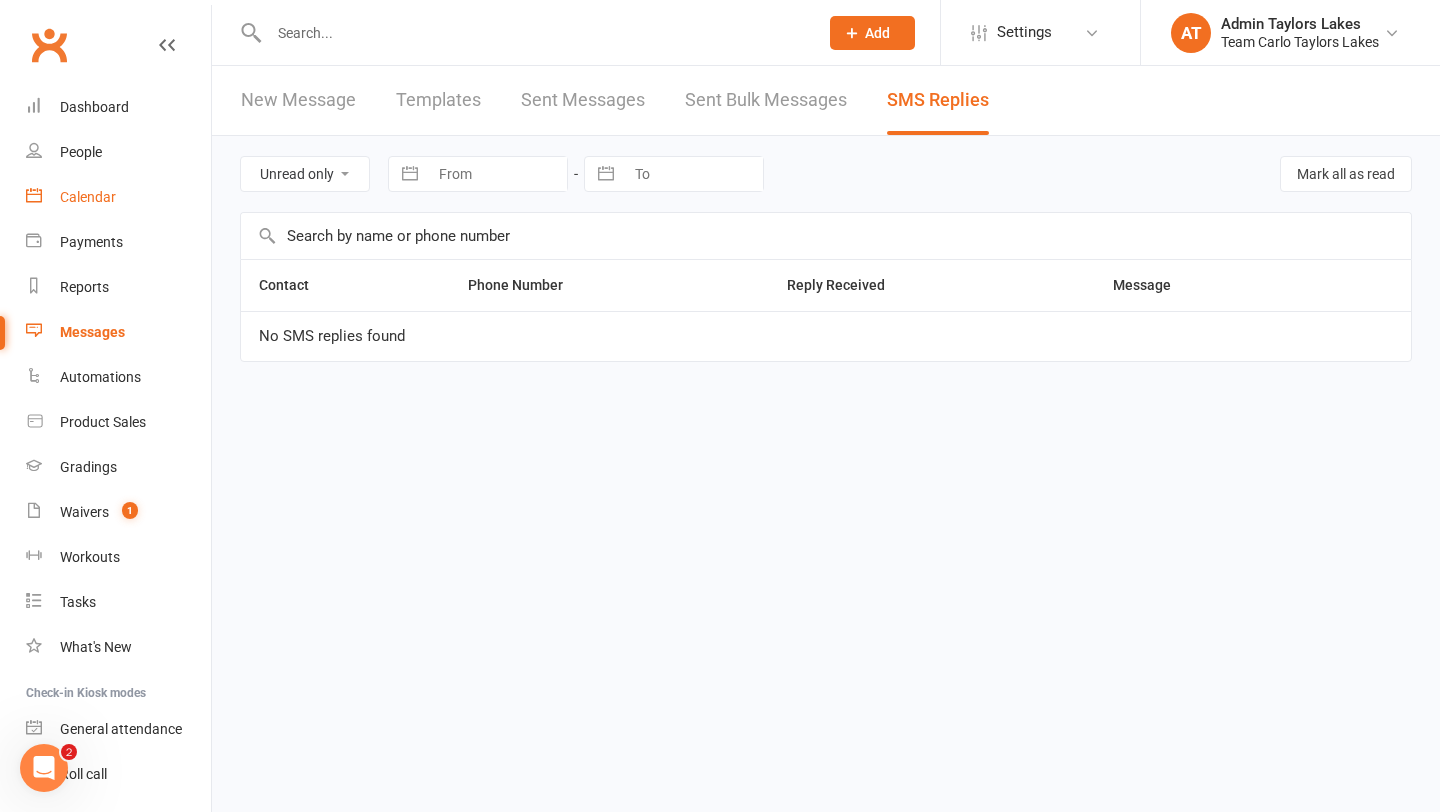 click on "Calendar" at bounding box center (88, 197) 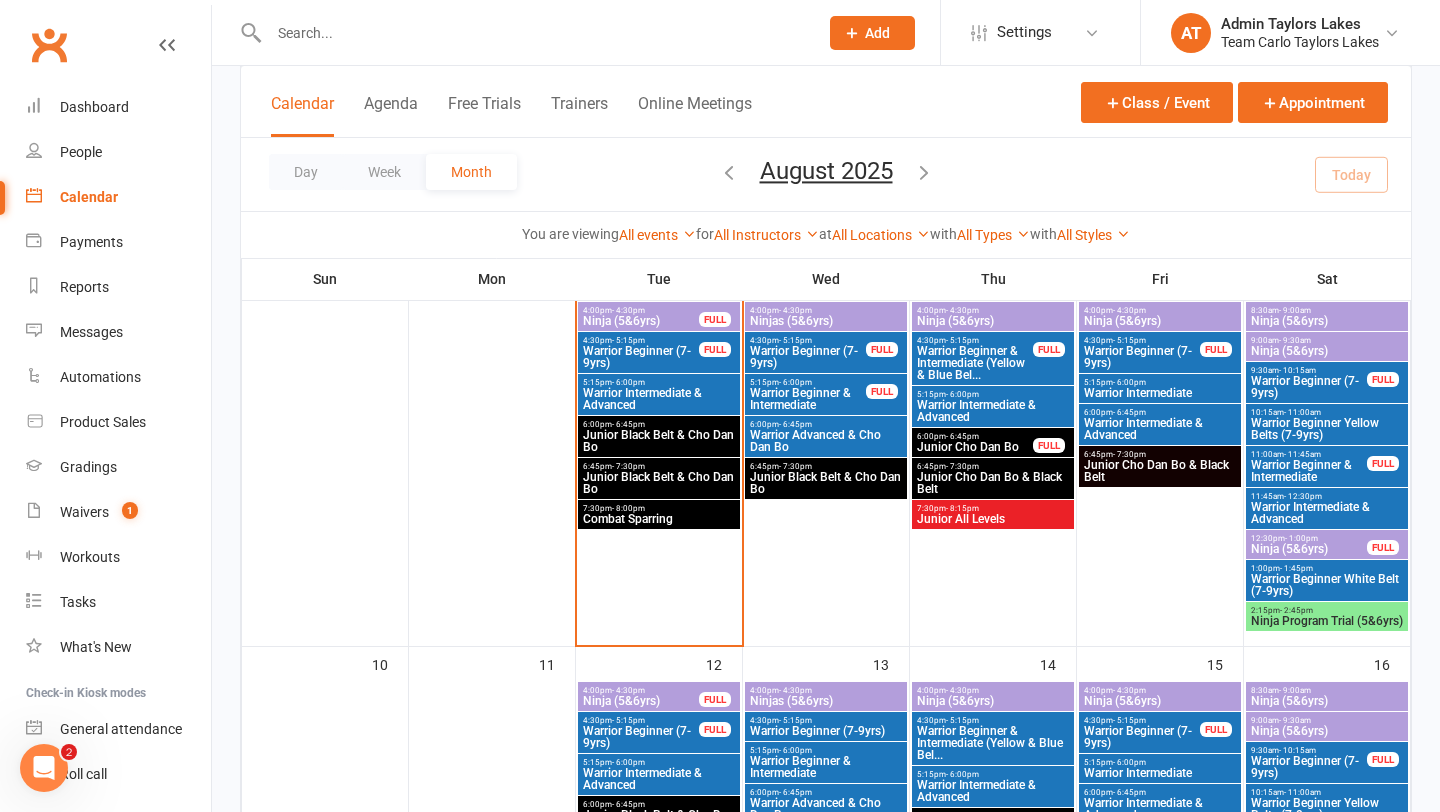 scroll, scrollTop: 571, scrollLeft: 0, axis: vertical 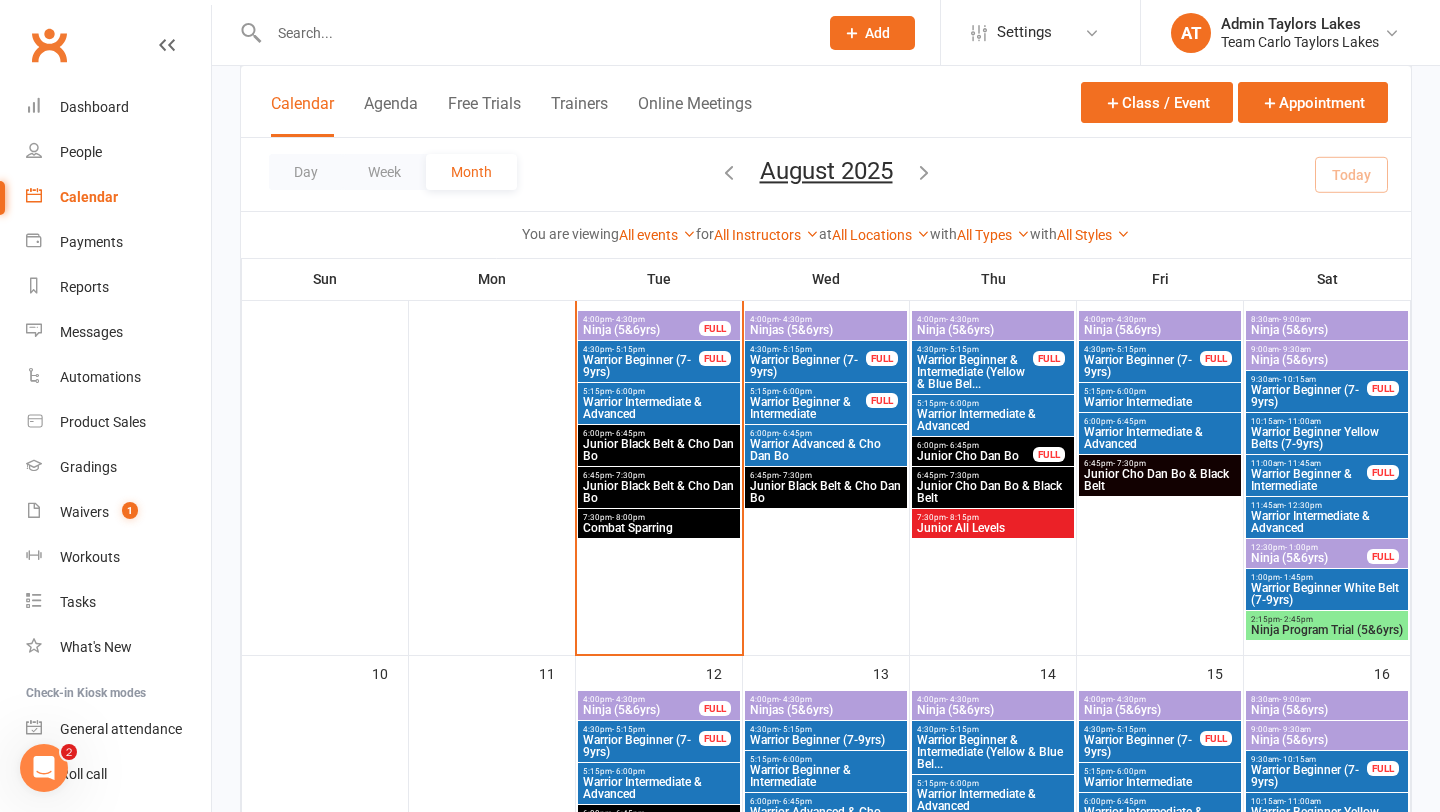 click on "Warrior Beginner (7-9yrs)" at bounding box center [641, 366] 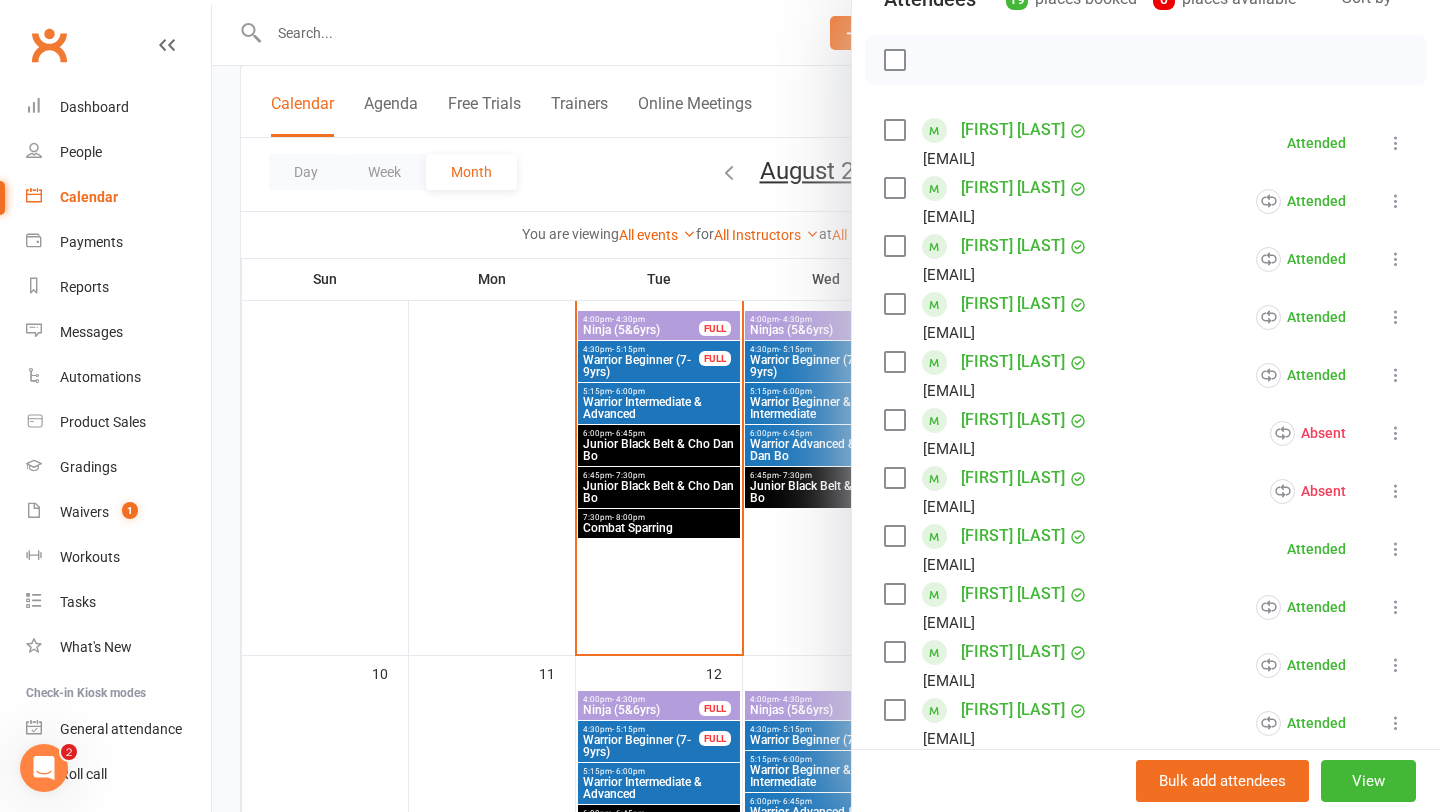 scroll, scrollTop: 0, scrollLeft: 0, axis: both 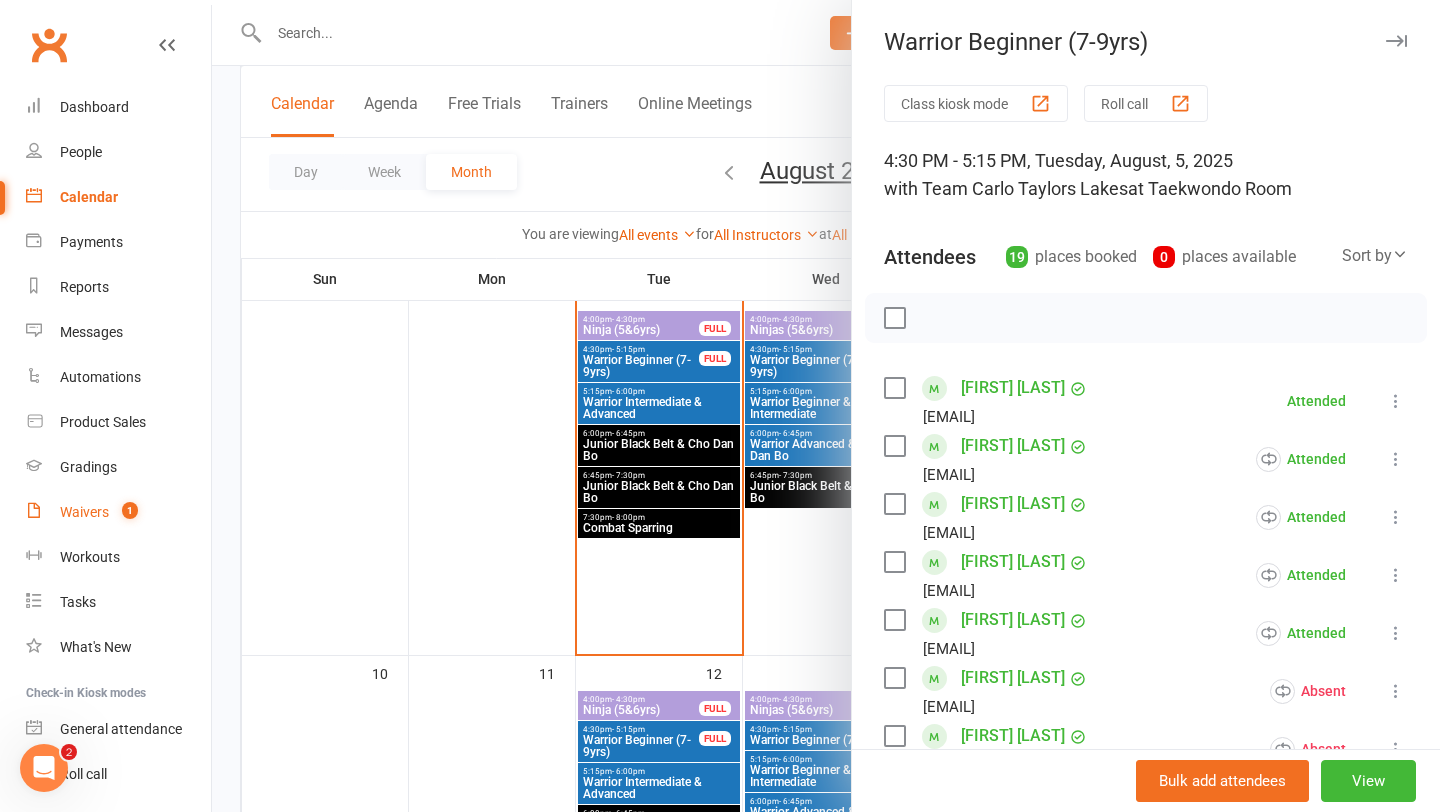 click on "Waivers" at bounding box center (84, 512) 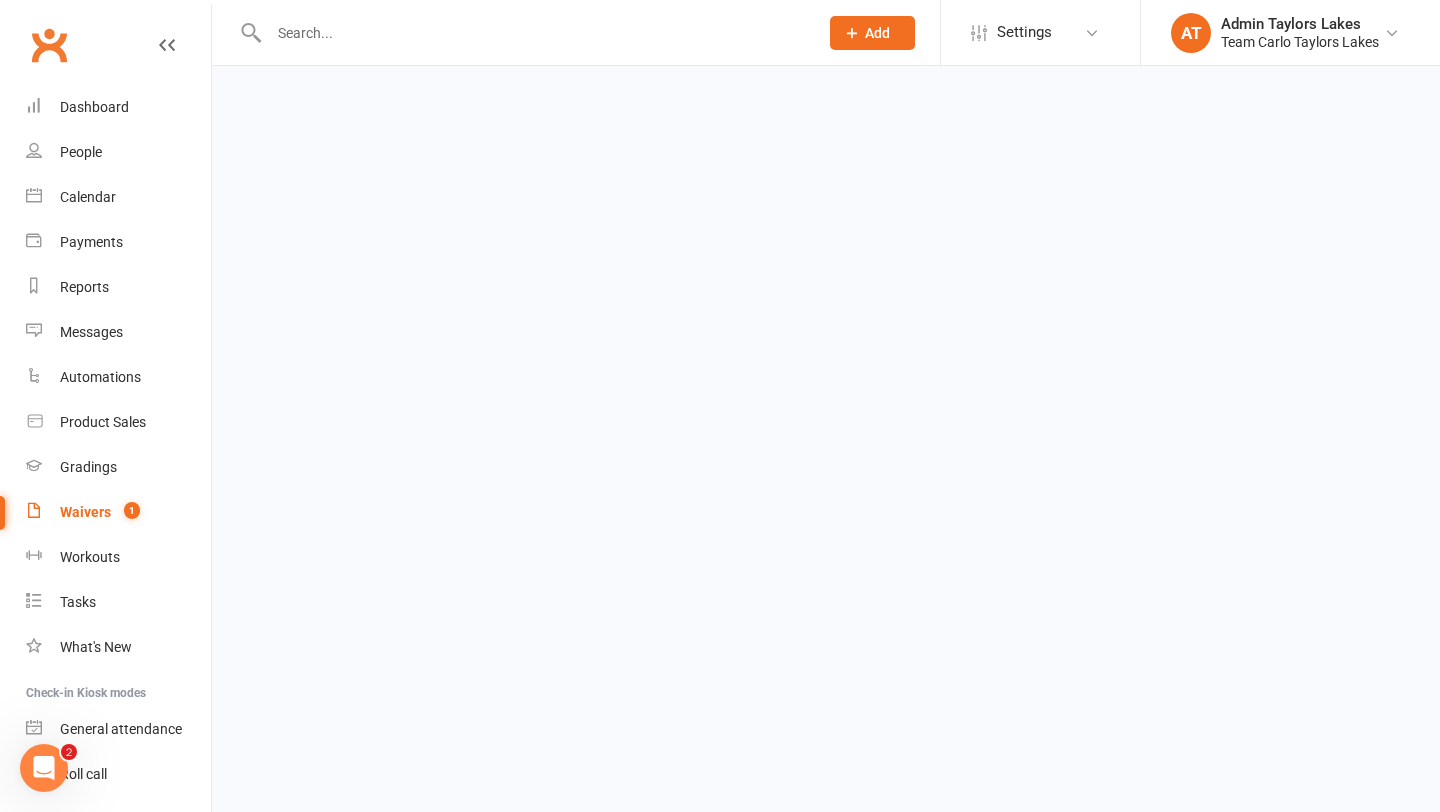 scroll, scrollTop: 0, scrollLeft: 0, axis: both 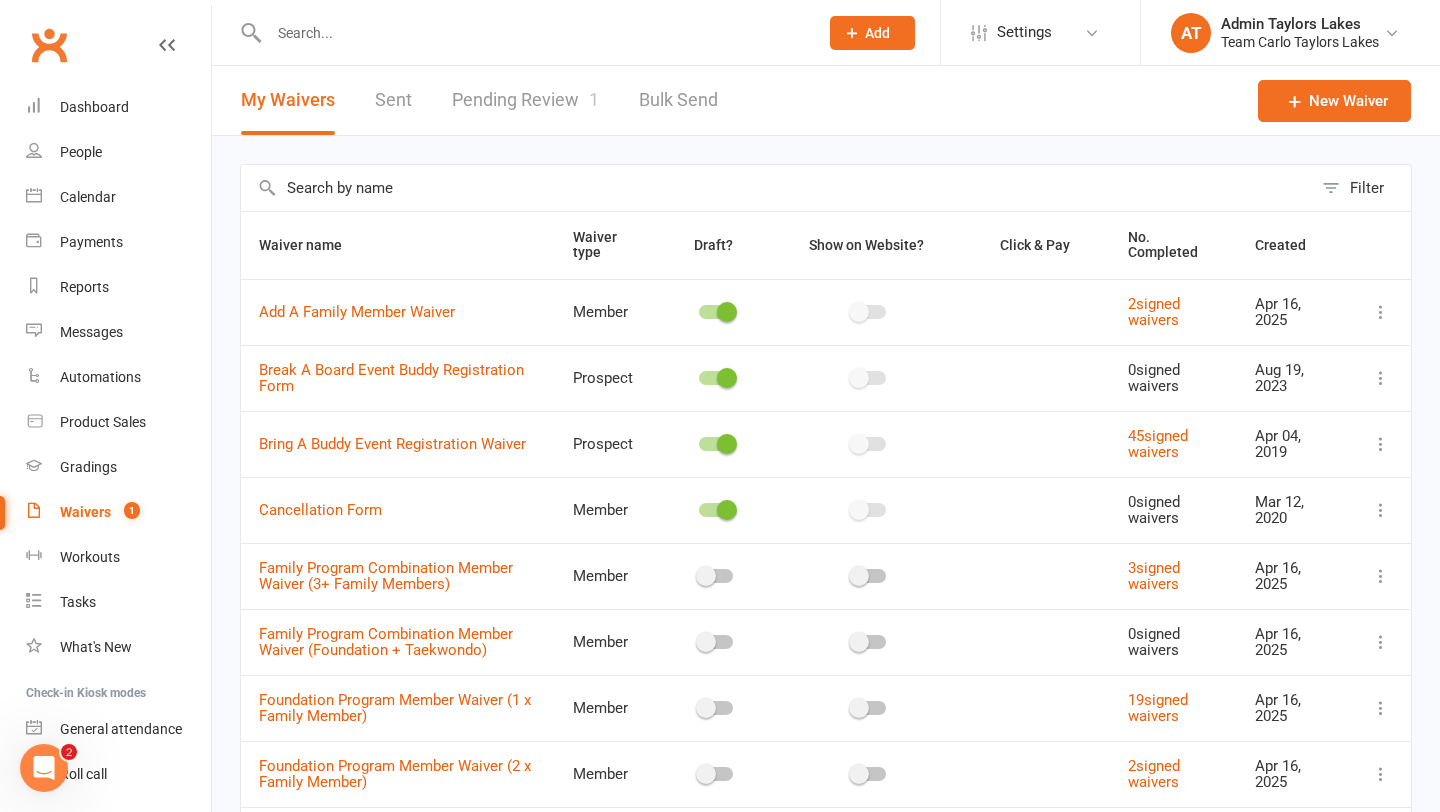 click on "Pending Review 1" at bounding box center (525, 100) 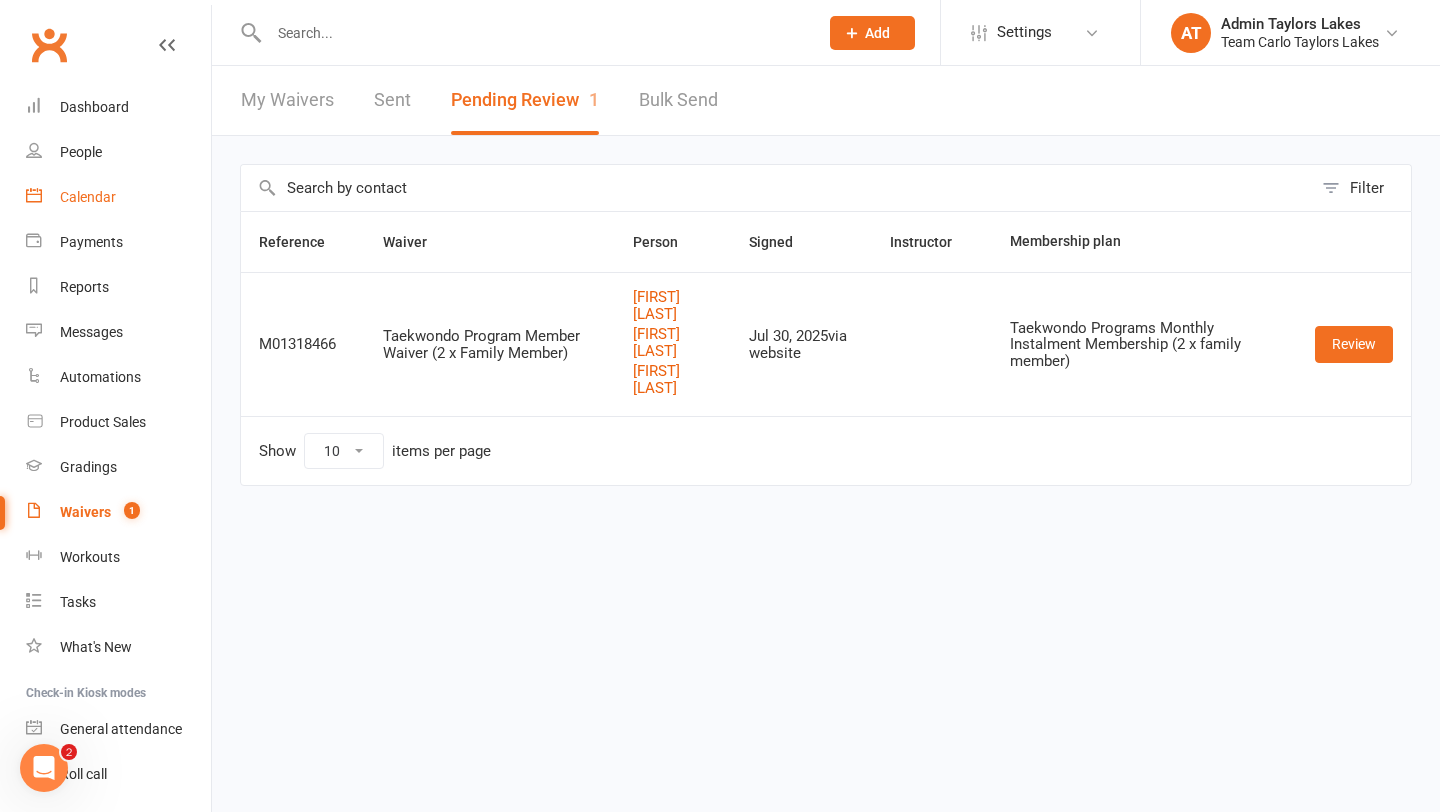 click on "Calendar" at bounding box center (88, 197) 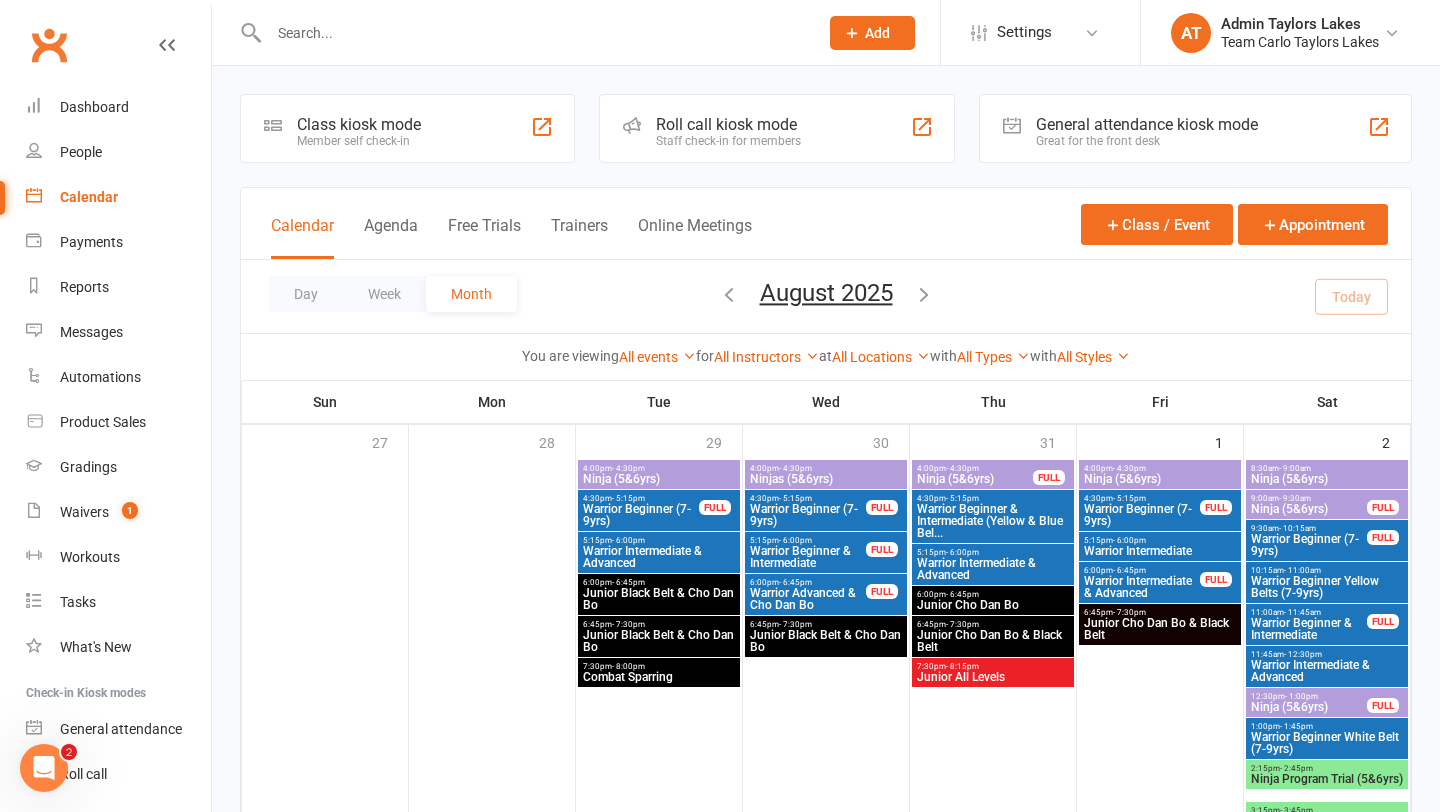 click on "Prospect
Member
Non-attending contact
Class / event
Appointment
Grading event
Task
Membership plan
Bulk message
Add
Settings Membership Plans Event Templates Appointment Types Website Customize Contacts Account Profile AT Admin [NAME] [NAME] My profile Help Terms & conditions  Privacy policy  Sign out Clubworx Dashboard People Calendar Payments Reports Messages   Automations   Product Sales Gradings   Waivers   1 Workouts   Tasks   What's New Check-in Kiosk modes General attendance Roll call Class check-in Signed in successfully. × × Updated successfully × × Class kiosk mode Member self check-in Roll call kiosk mode Staff check-in for members General attendance kiosk mode Great for the front desk Kiosk modes:" at bounding box center (720, 1367) 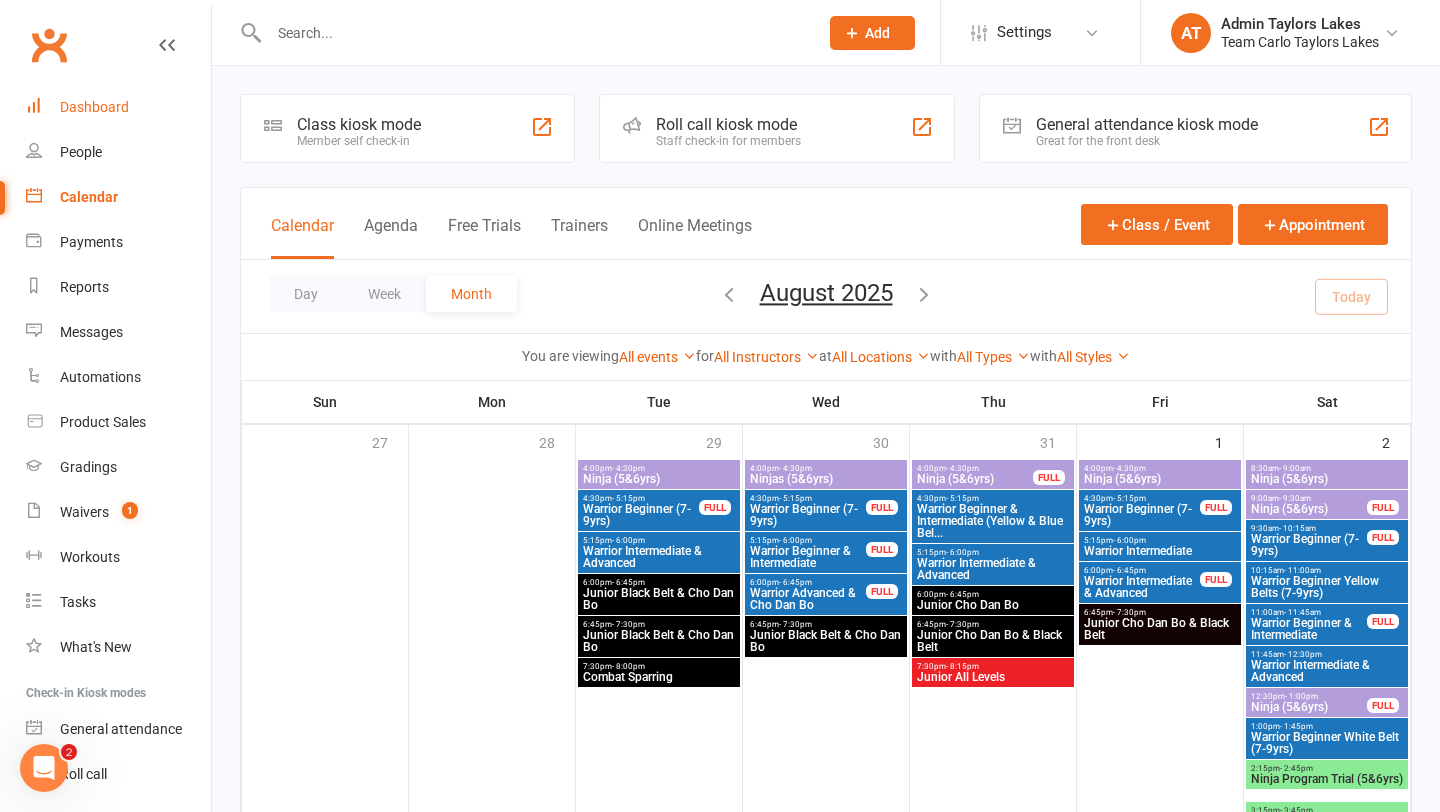 click on "Dashboard" at bounding box center (94, 107) 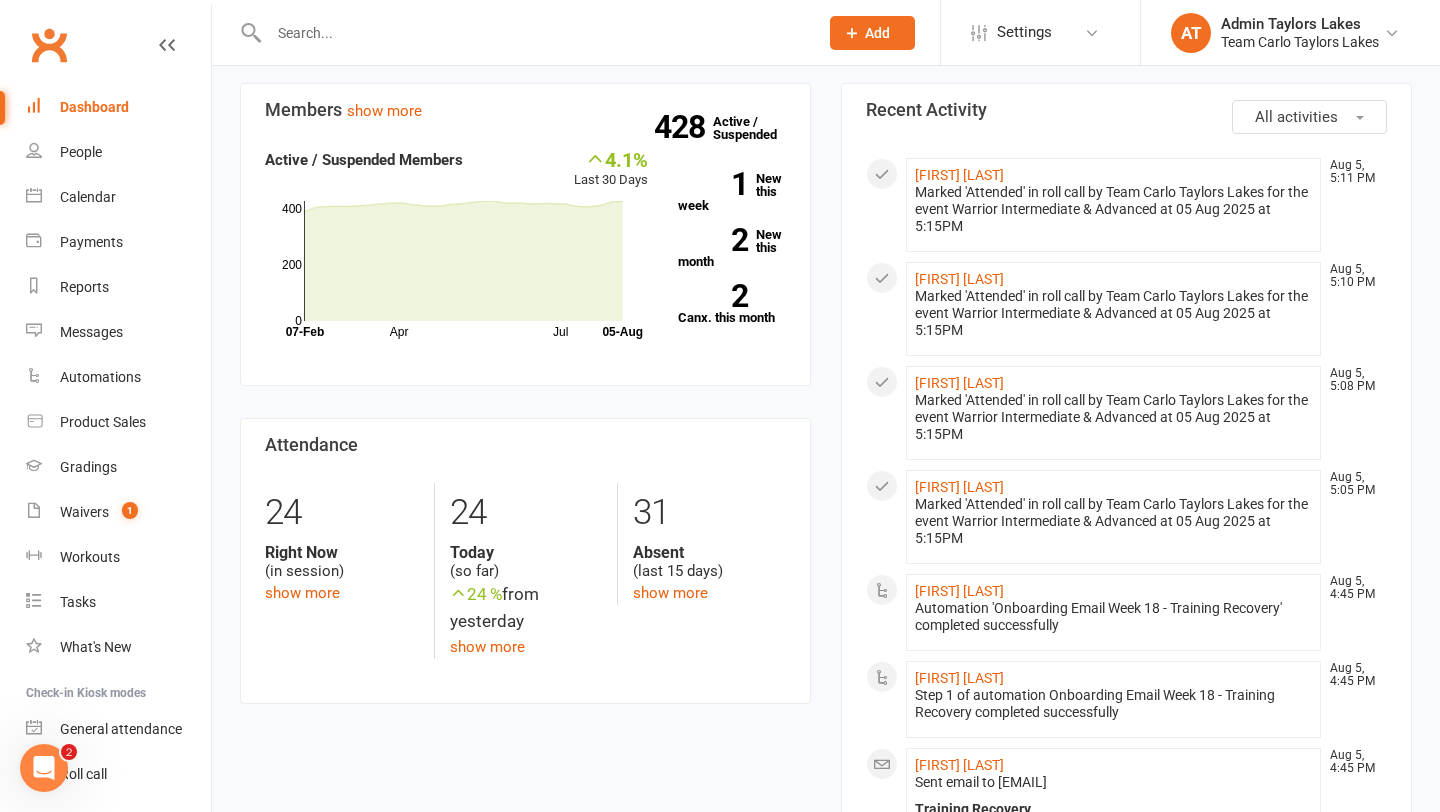 scroll, scrollTop: 535, scrollLeft: 0, axis: vertical 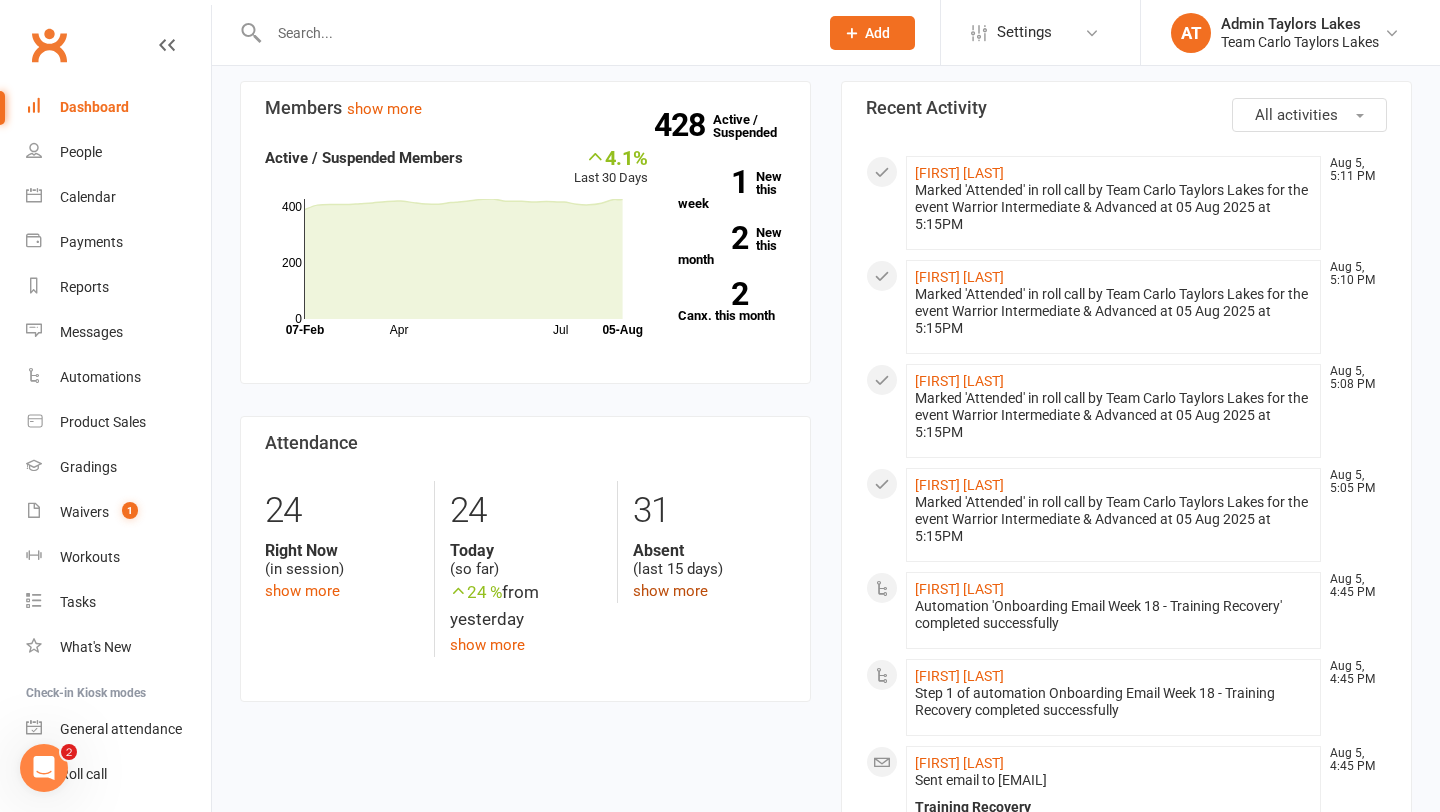 click on "show more" 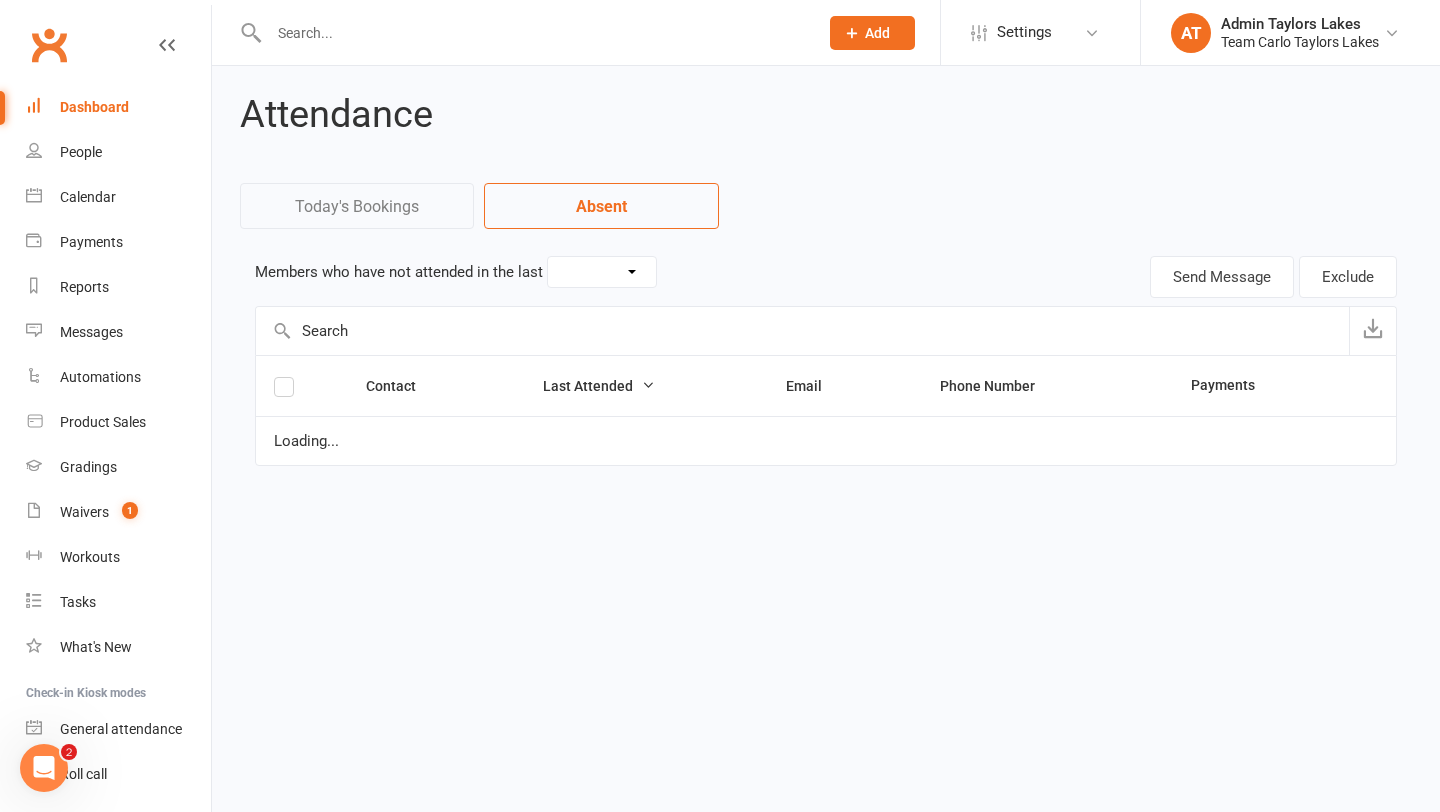 select on "15" 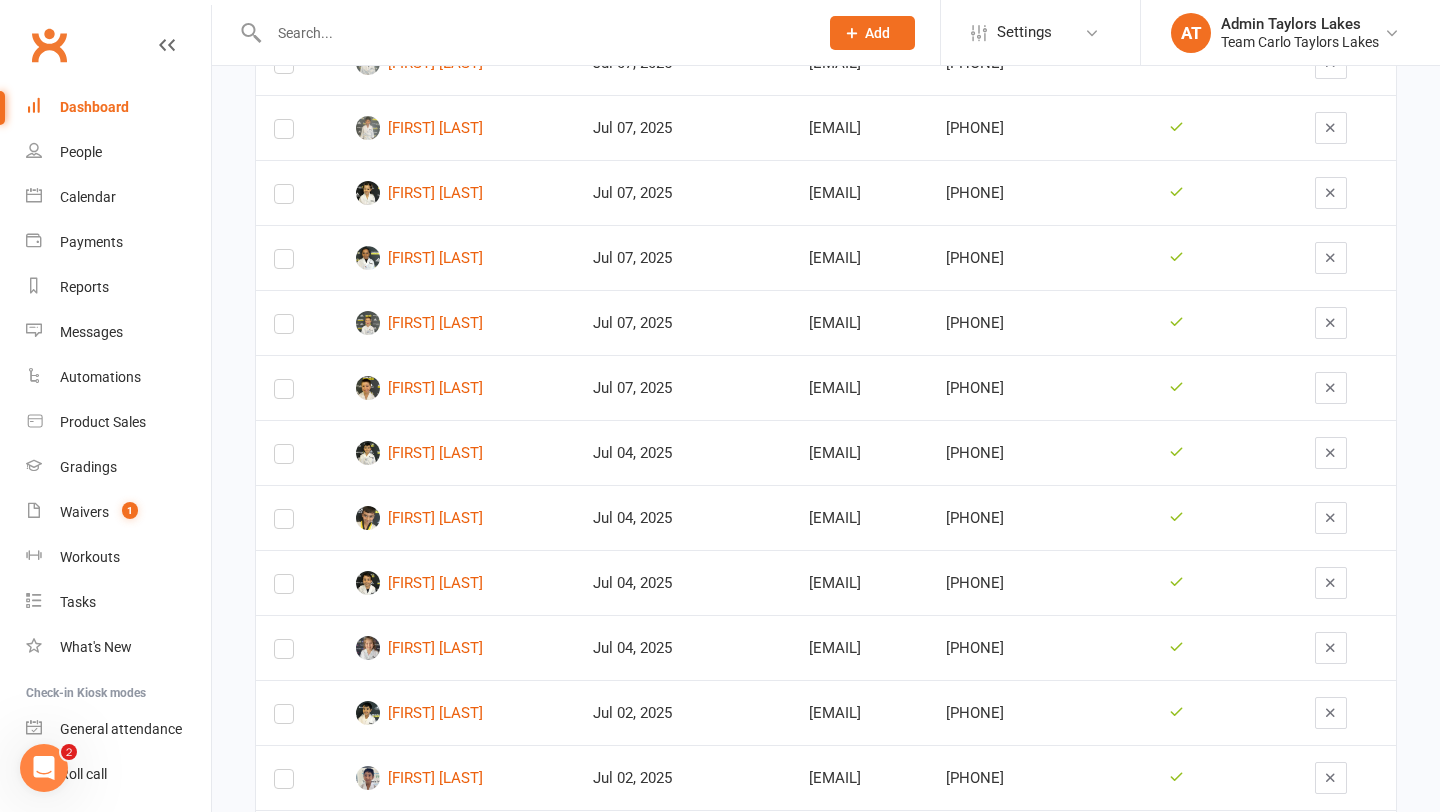 scroll, scrollTop: 668, scrollLeft: 0, axis: vertical 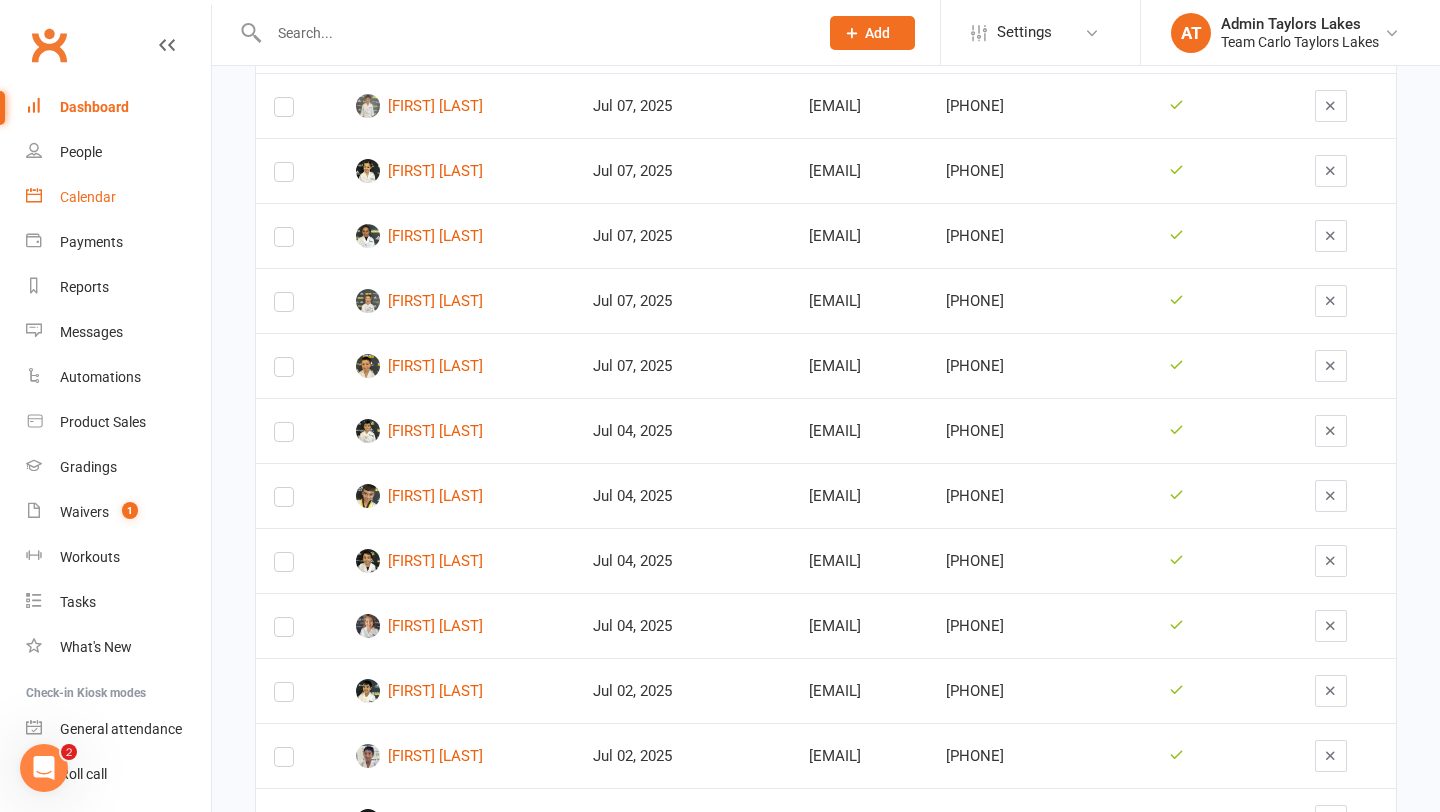 click on "Calendar" at bounding box center [88, 197] 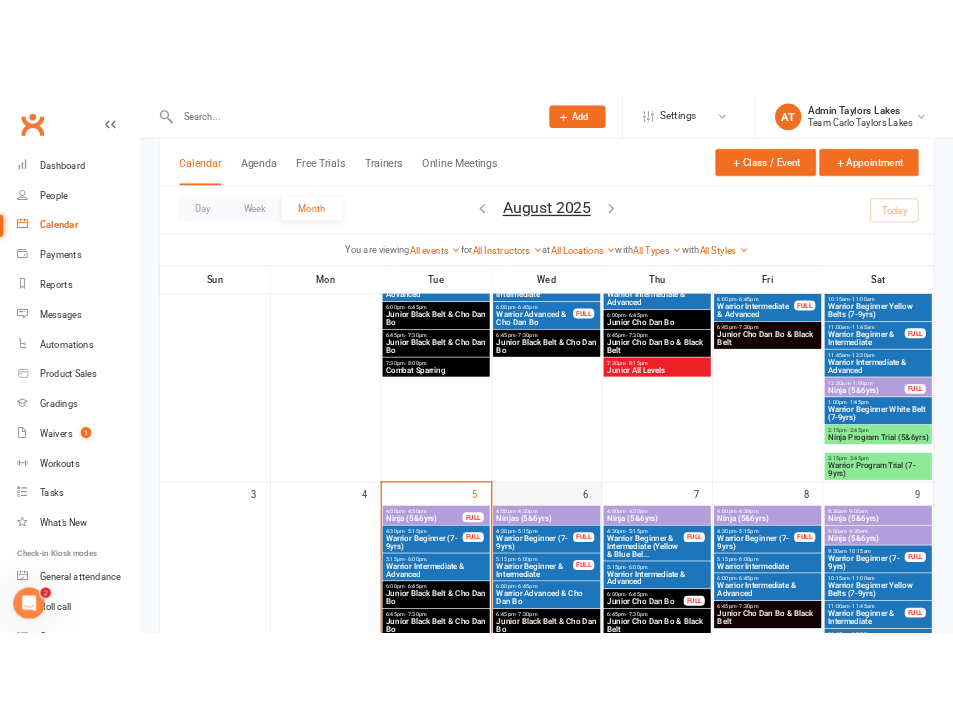 scroll, scrollTop: 259, scrollLeft: 0, axis: vertical 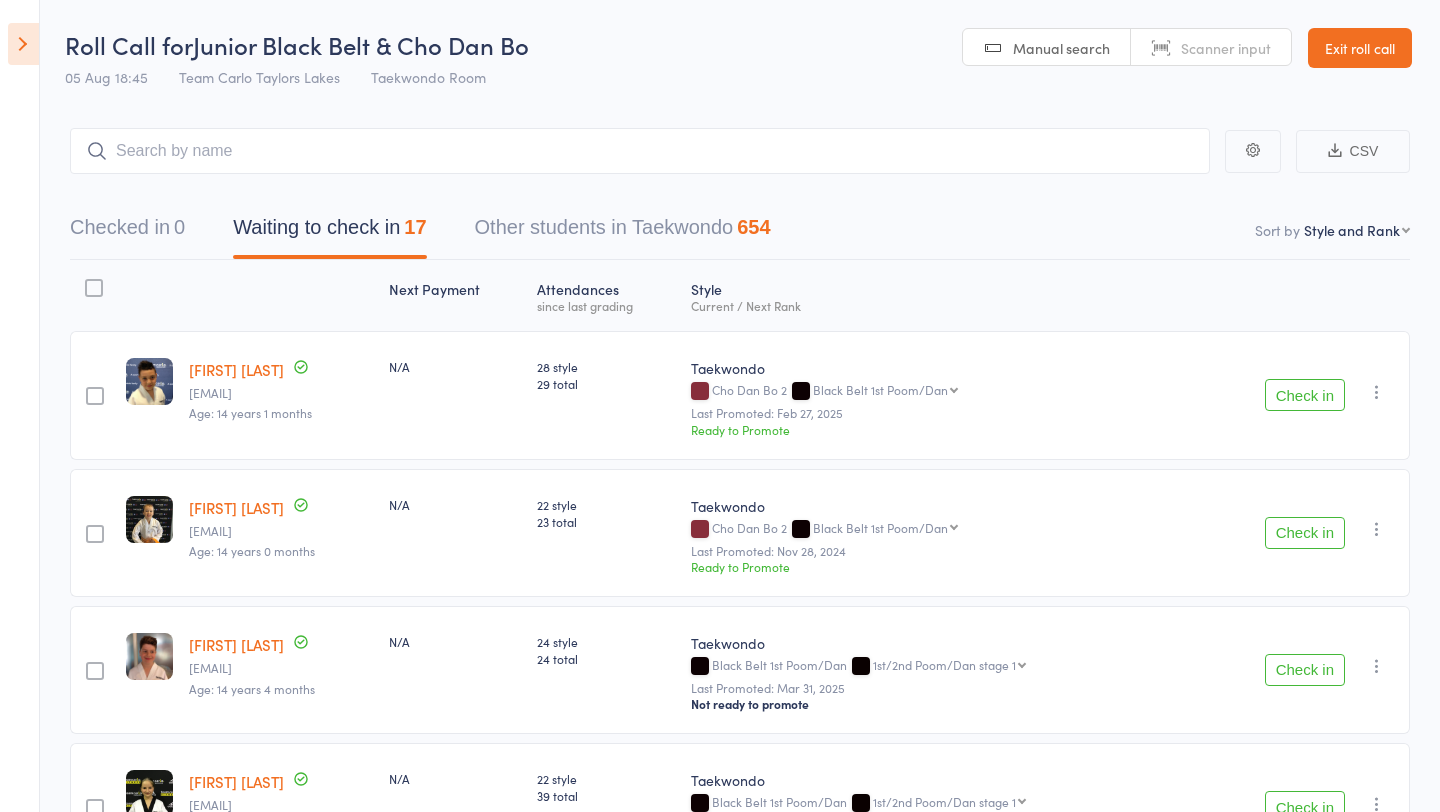 click at bounding box center (23, 44) 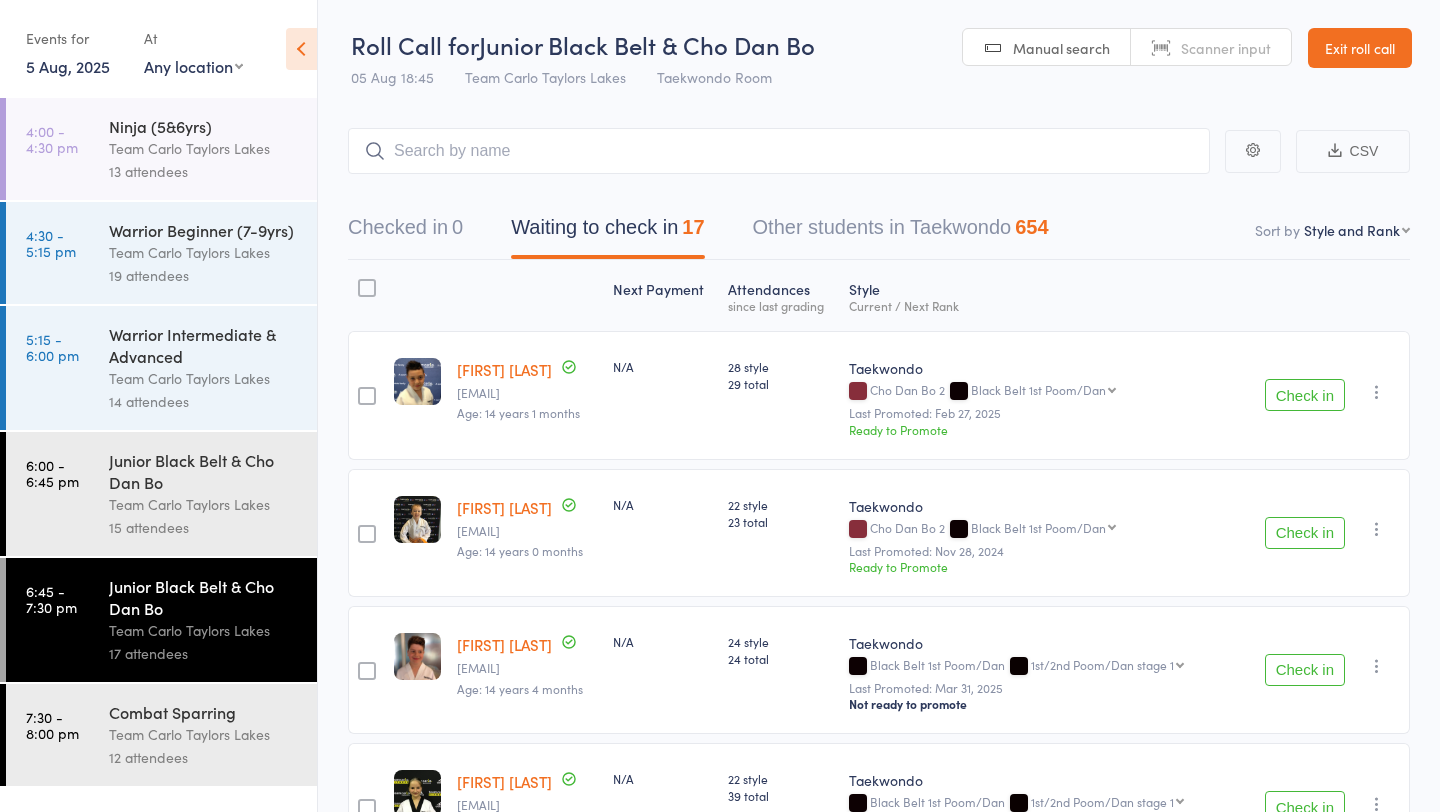 click on "Team Carlo Taylors Lakes" at bounding box center [204, 378] 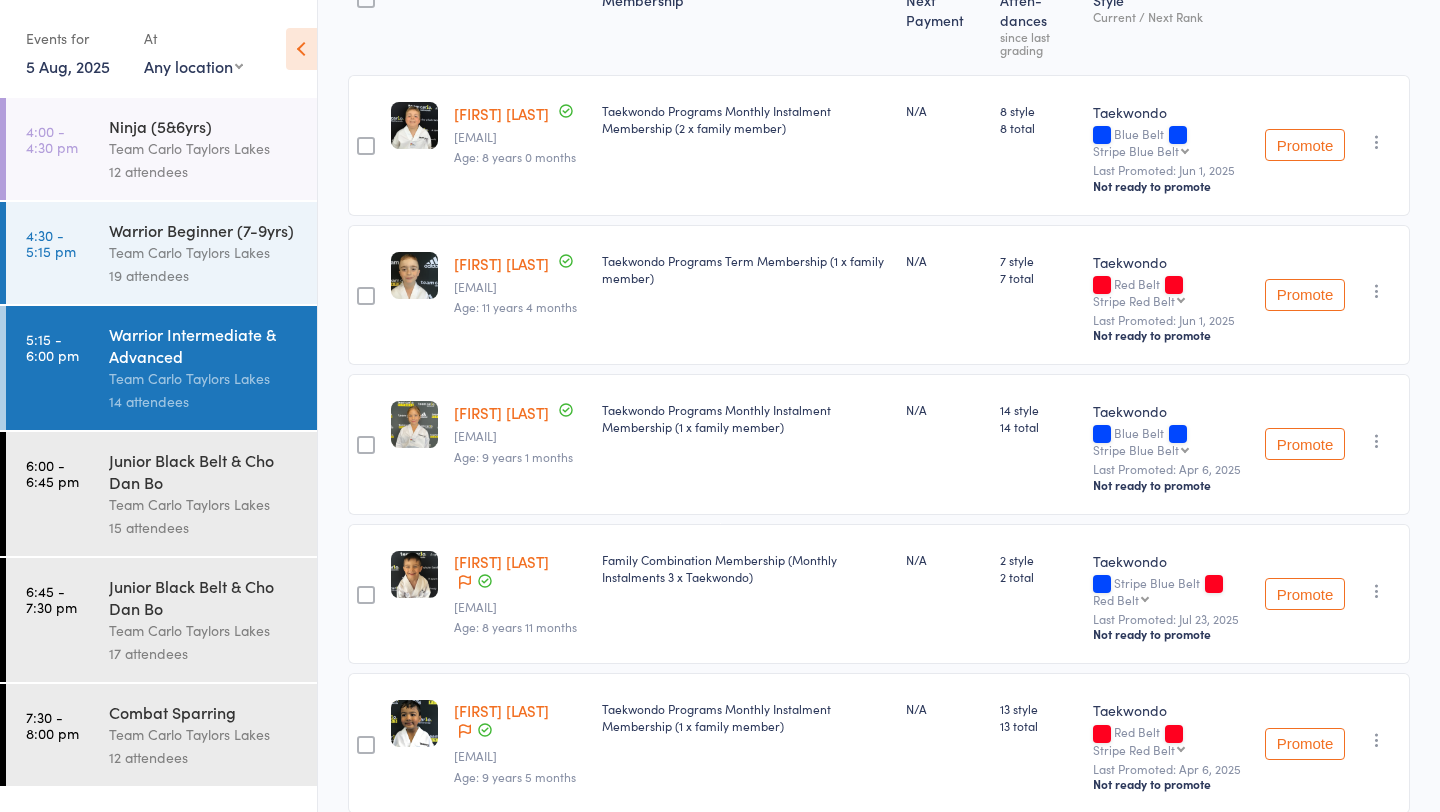 scroll, scrollTop: 0, scrollLeft: 0, axis: both 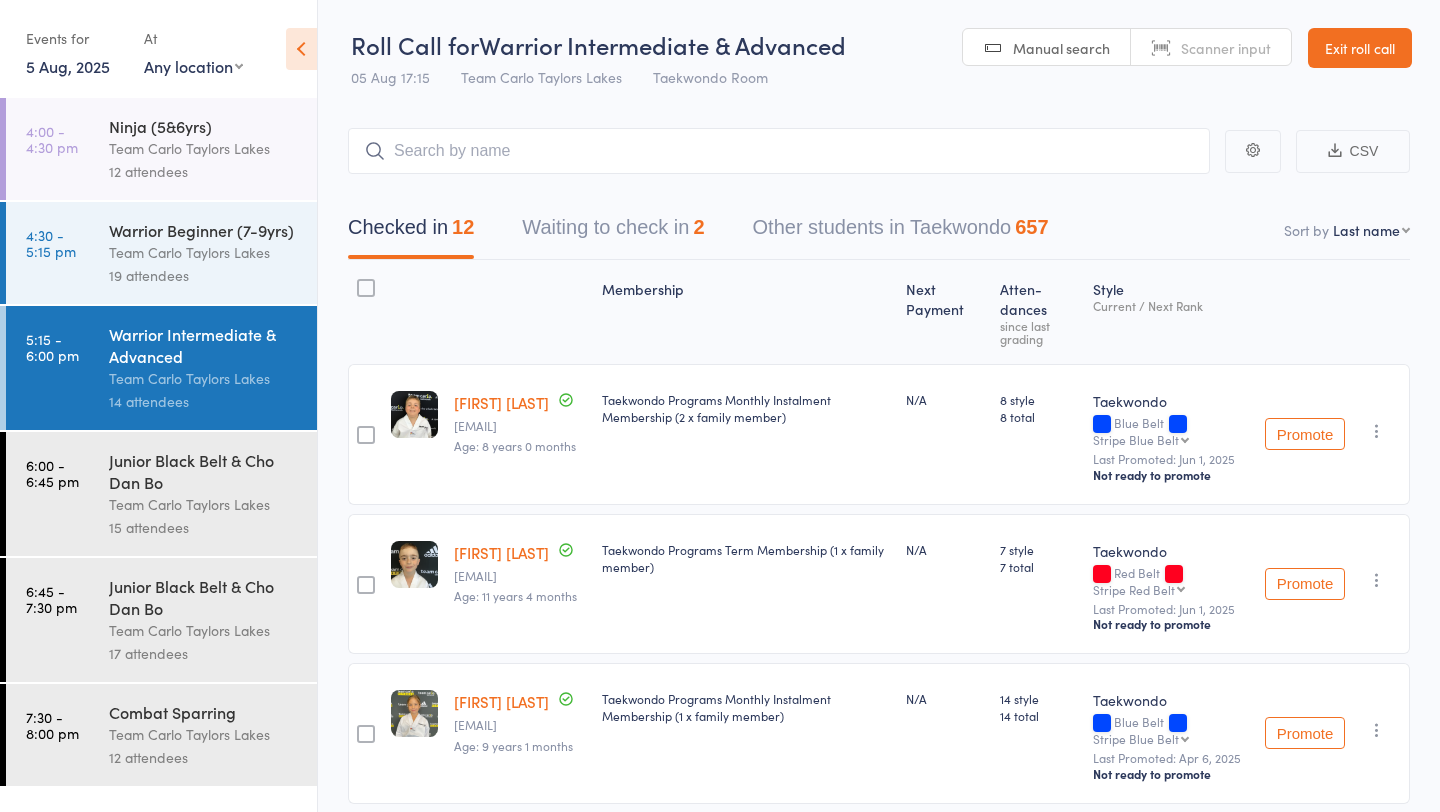 click on "First name Last name Birthday today? Behind on payments? Check in time Next payment date Next payment amount Membership name Membership expires Ready to grade Style and Rank Style attendance count All attendance count Last Promoted" at bounding box center [1371, 230] 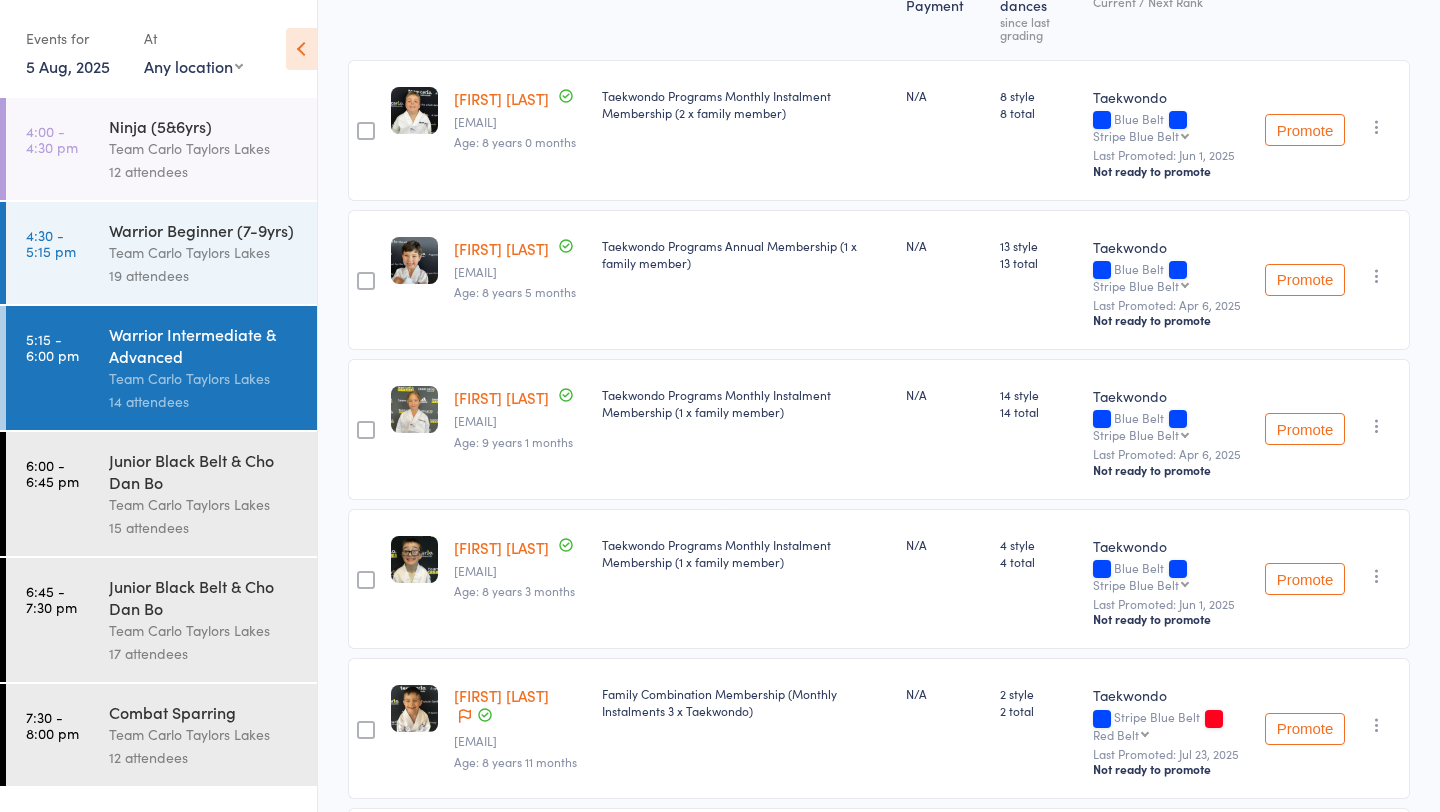 scroll, scrollTop: 313, scrollLeft: 0, axis: vertical 